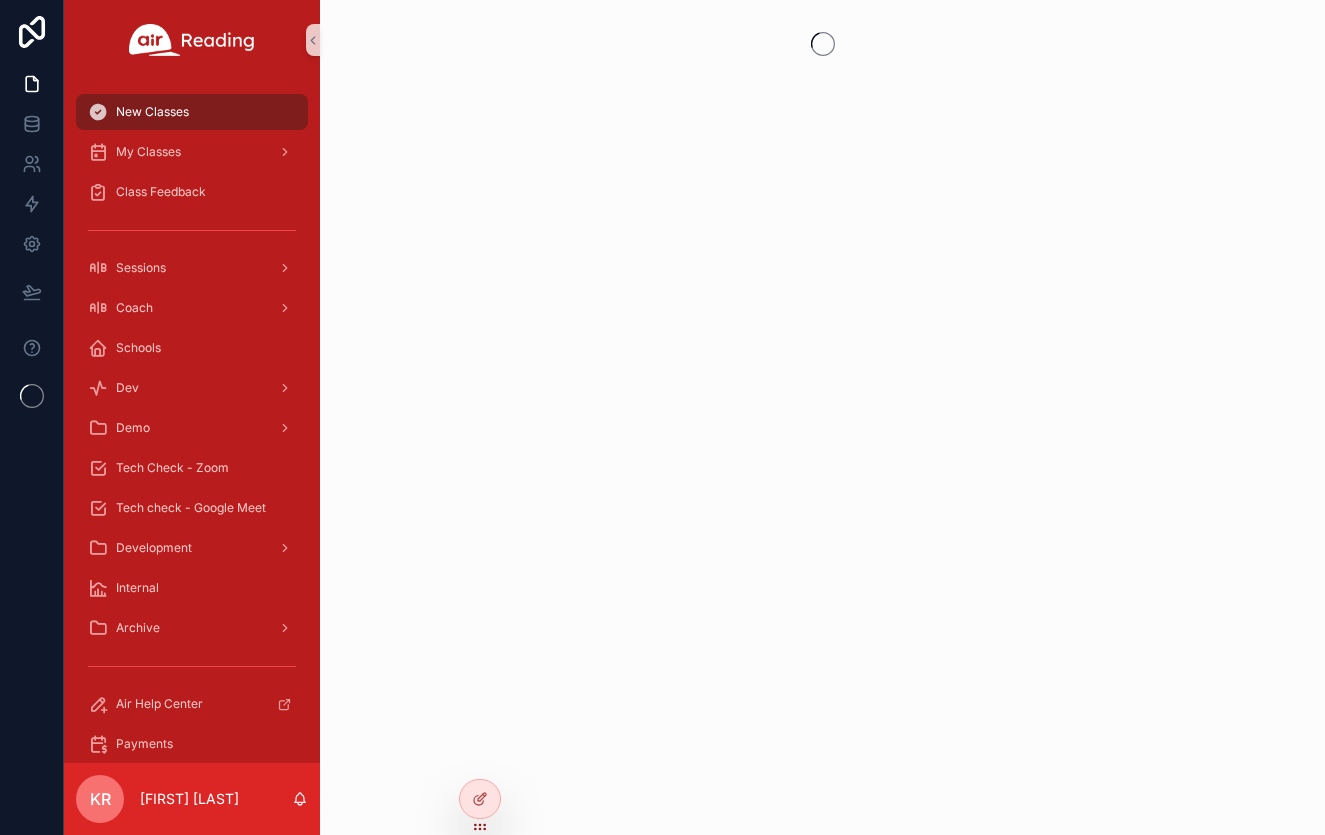 scroll, scrollTop: 0, scrollLeft: 0, axis: both 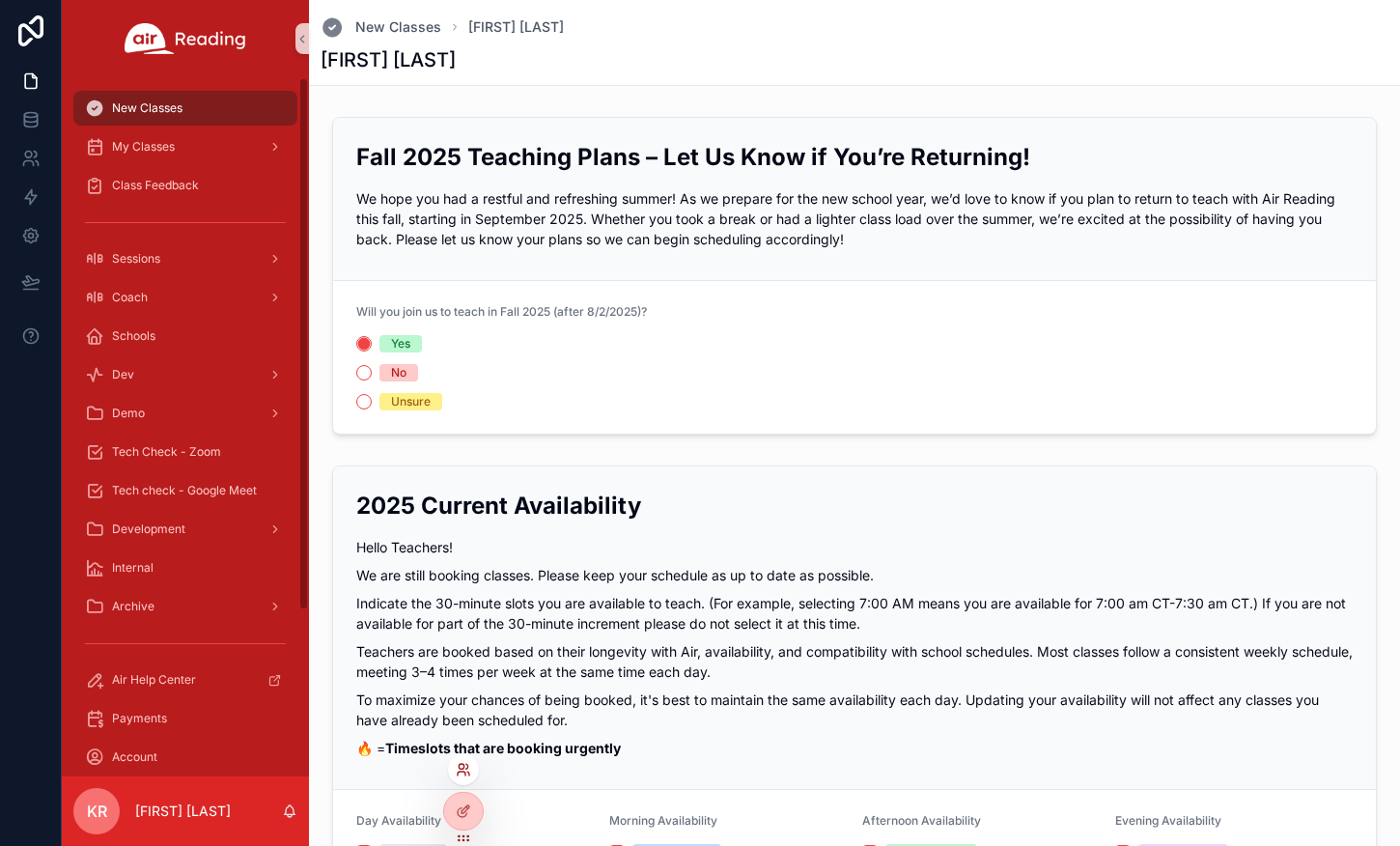 click 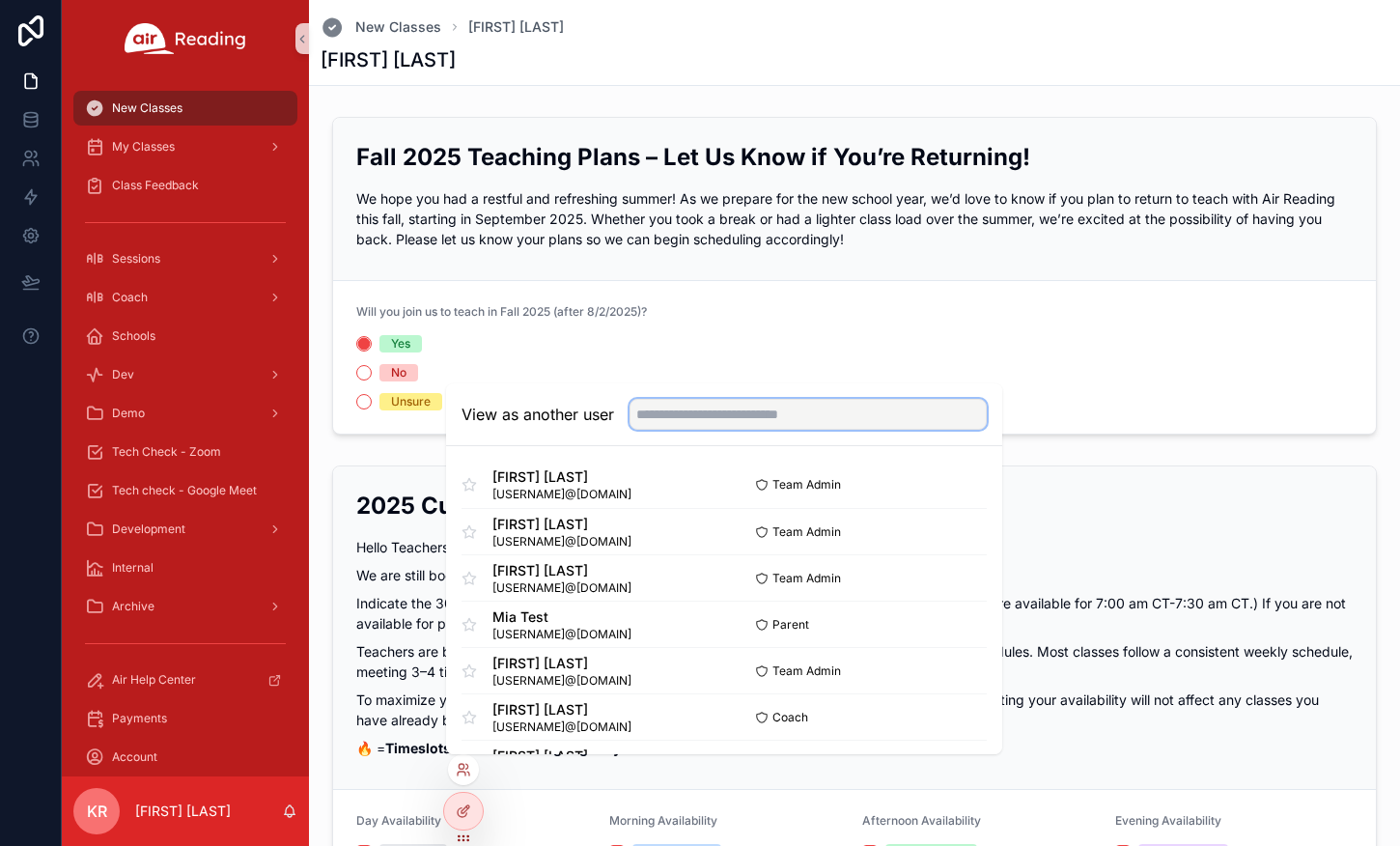 click at bounding box center (808, 414) 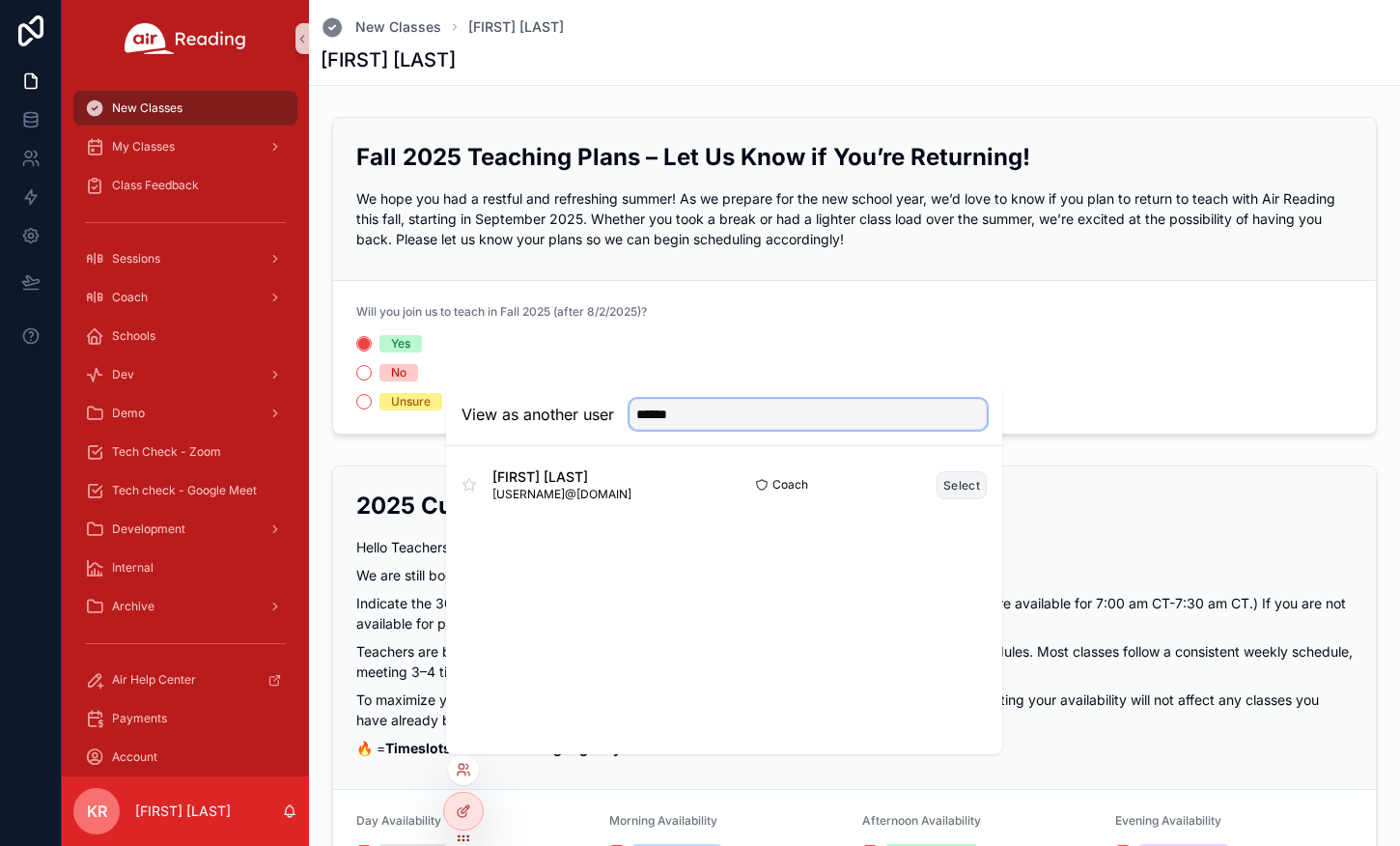 type on "******" 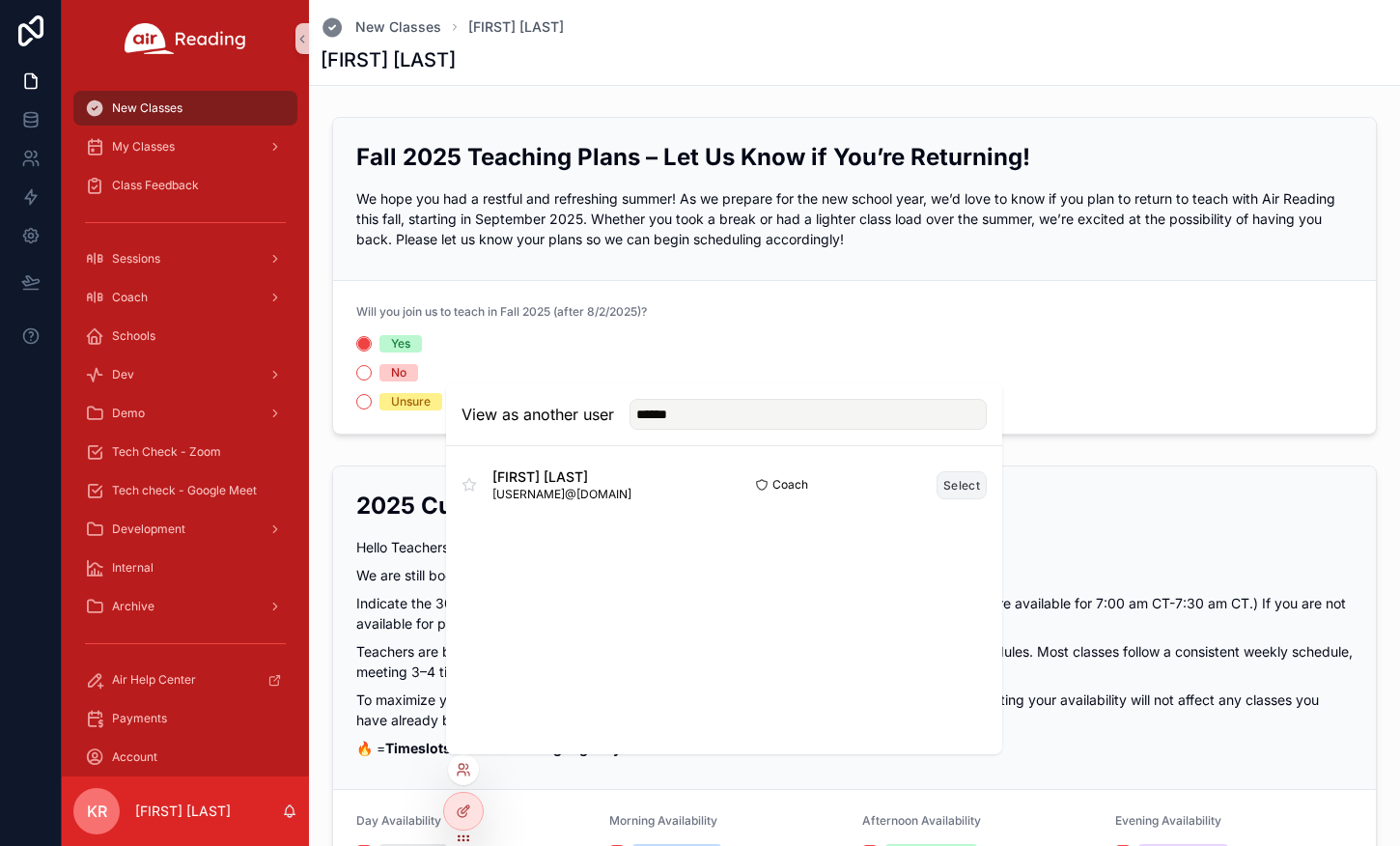click on "Select" at bounding box center (962, 485) 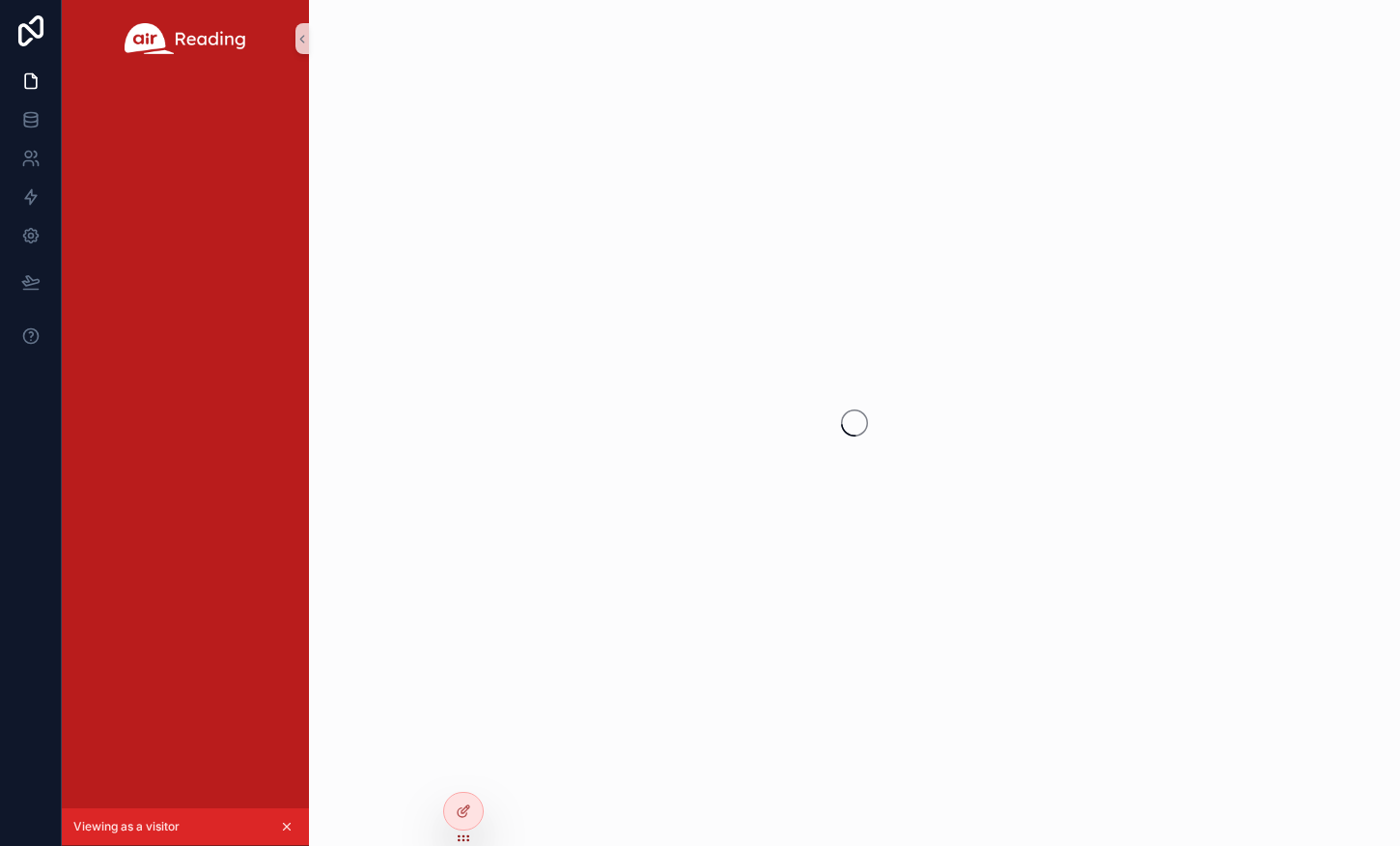 scroll, scrollTop: 0, scrollLeft: 0, axis: both 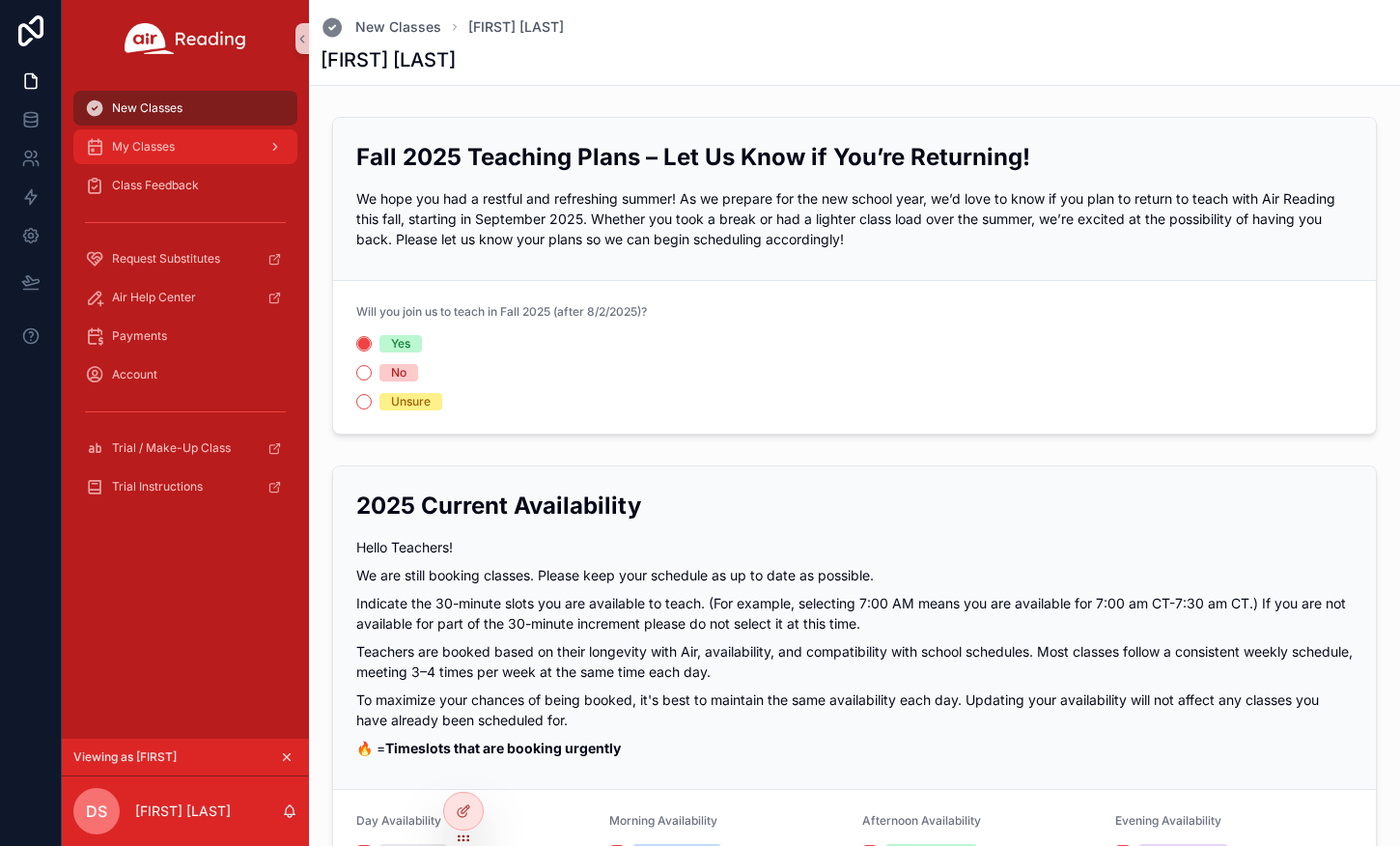 click on "My Classes" at bounding box center [185, 147] 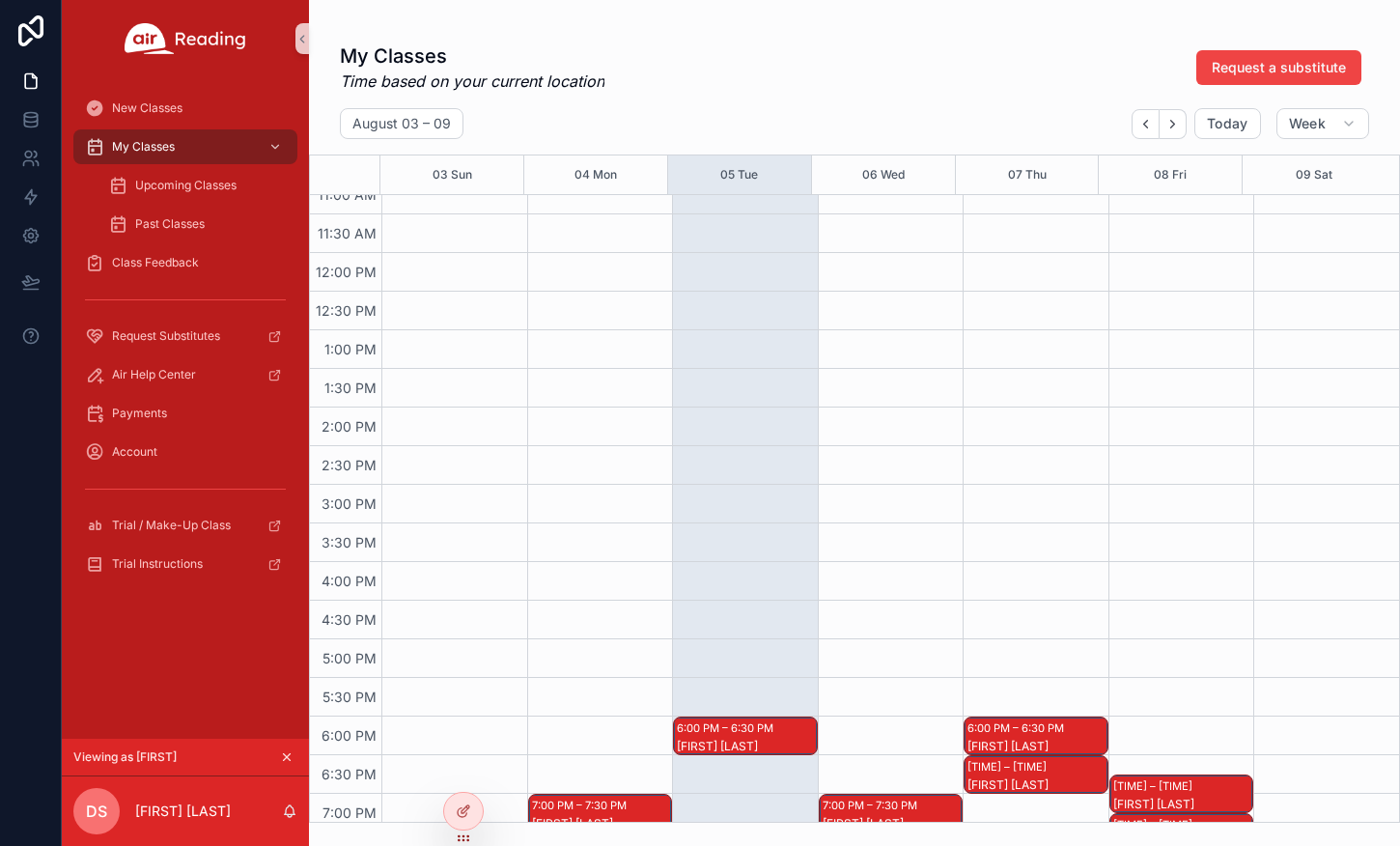 scroll, scrollTop: 1227, scrollLeft: 0, axis: vertical 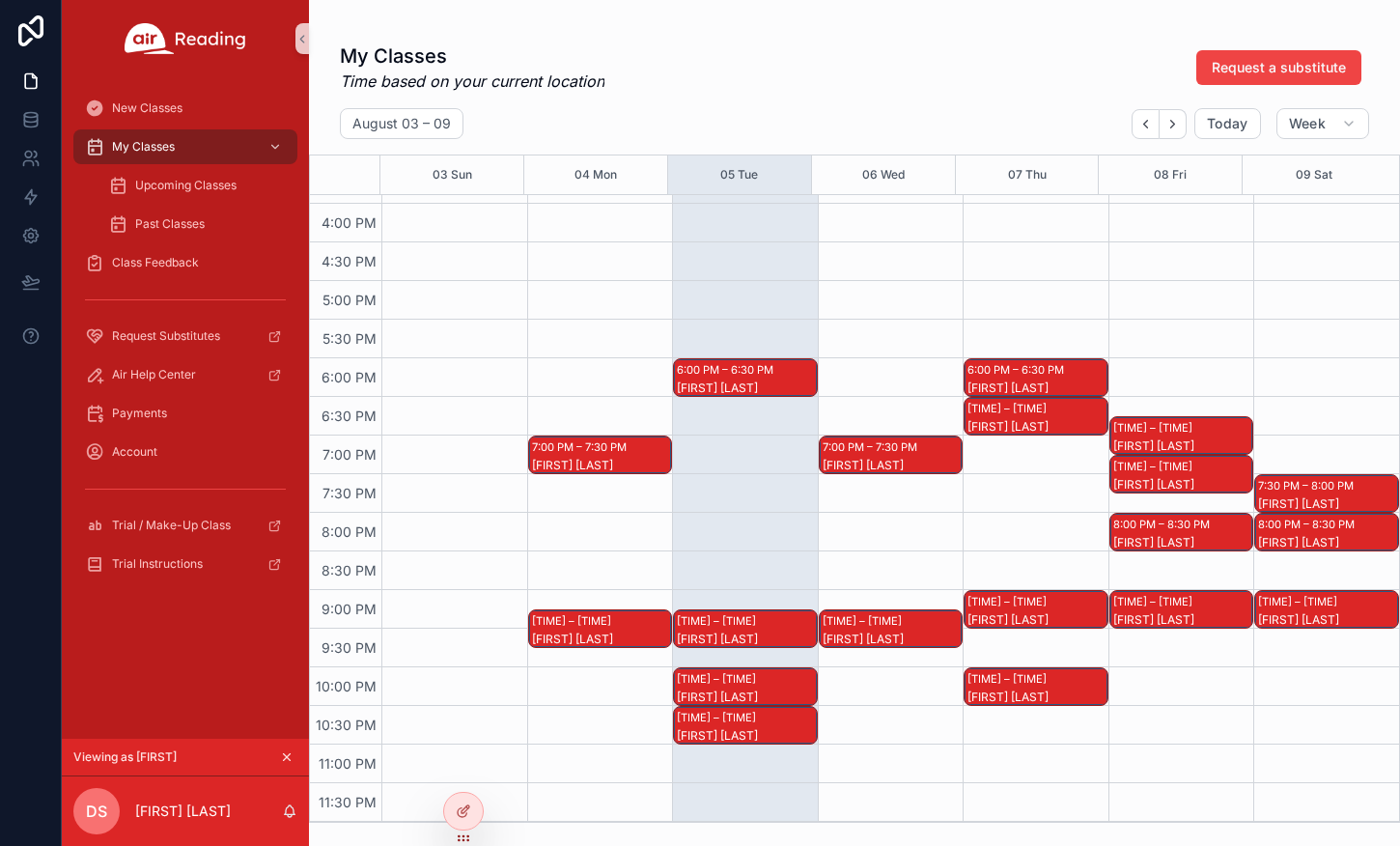 click on "[FIRST] [LAST]" at bounding box center (602, 465) 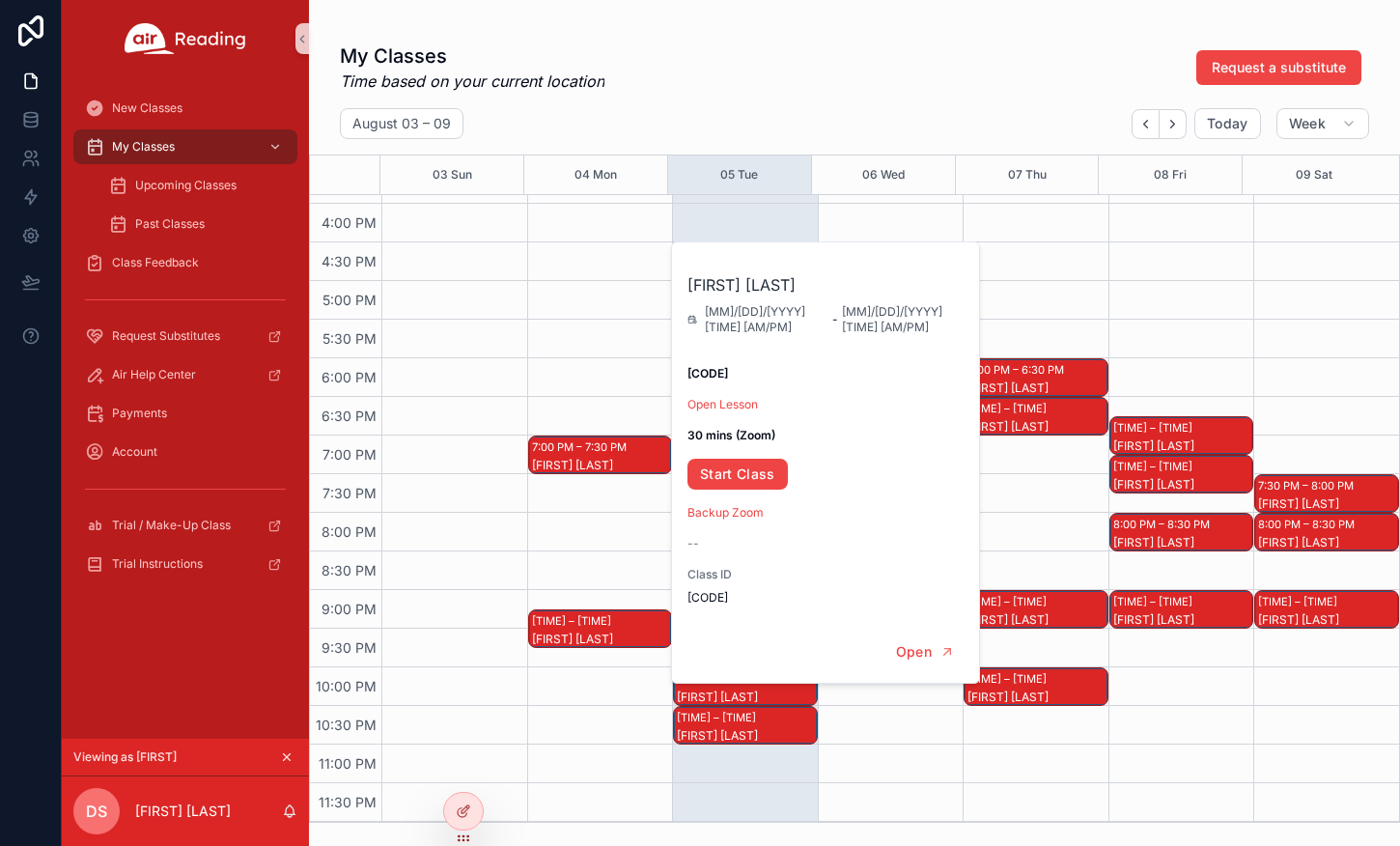 click on "[TIME] – [TIME] [FIRST] [LAST] [TIME] – [TIME] [FIRST] [LAST]" at bounding box center (600, -105) 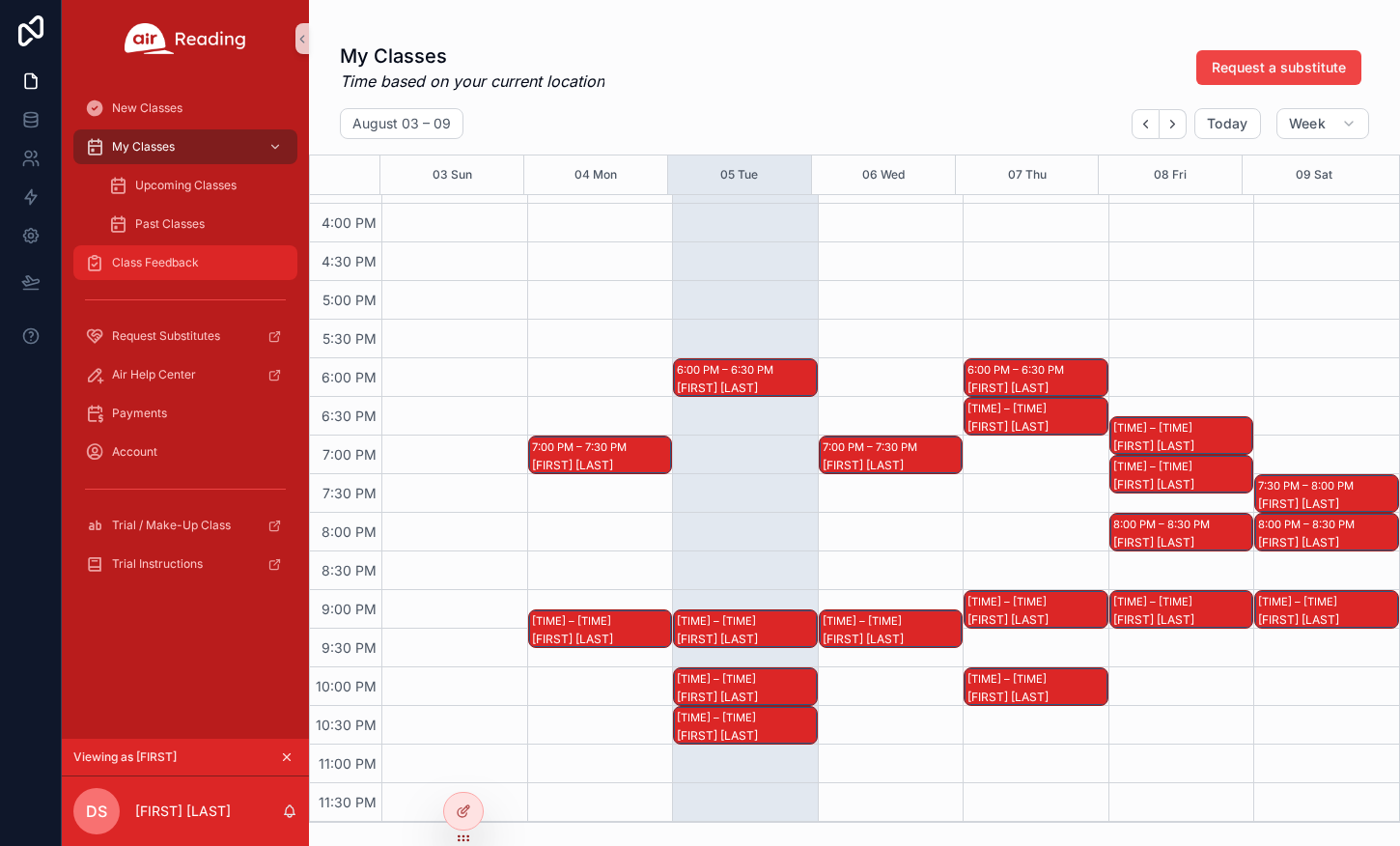 click on "Class Feedback" at bounding box center [185, 263] 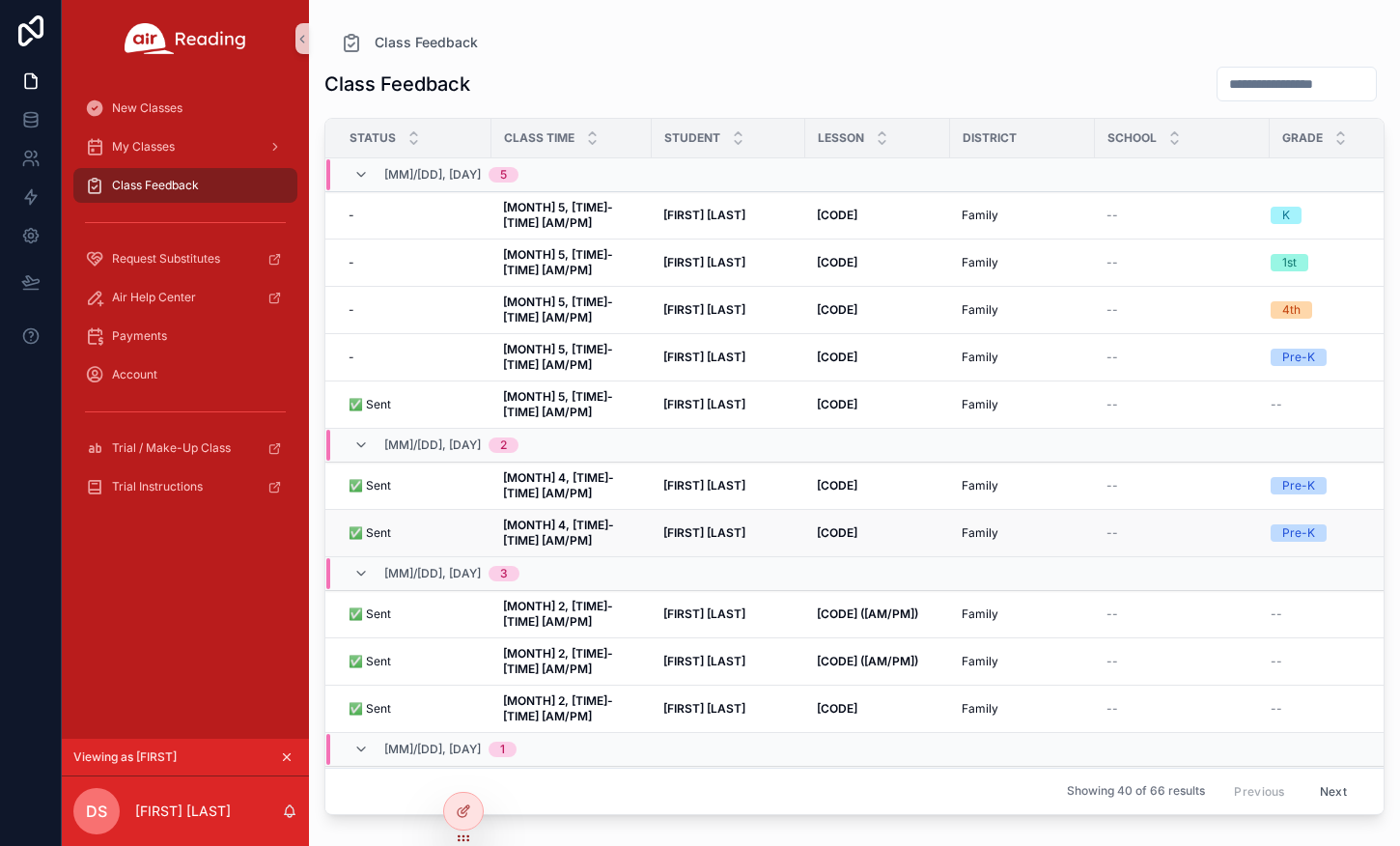 click on "[FIRST] [LAST] [FIRST] [LAST]" at bounding box center (728, 533) 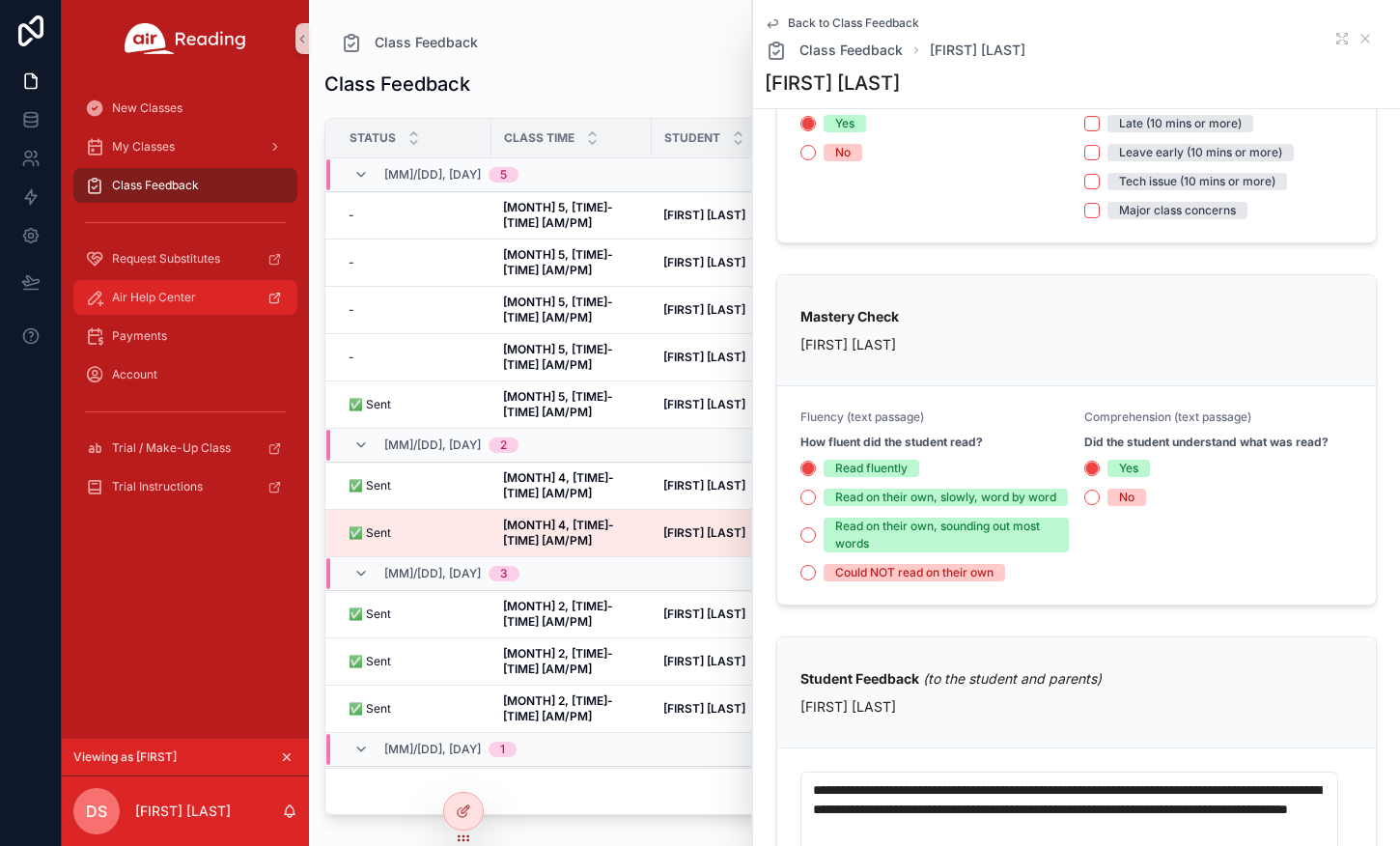 scroll, scrollTop: 193, scrollLeft: 0, axis: vertical 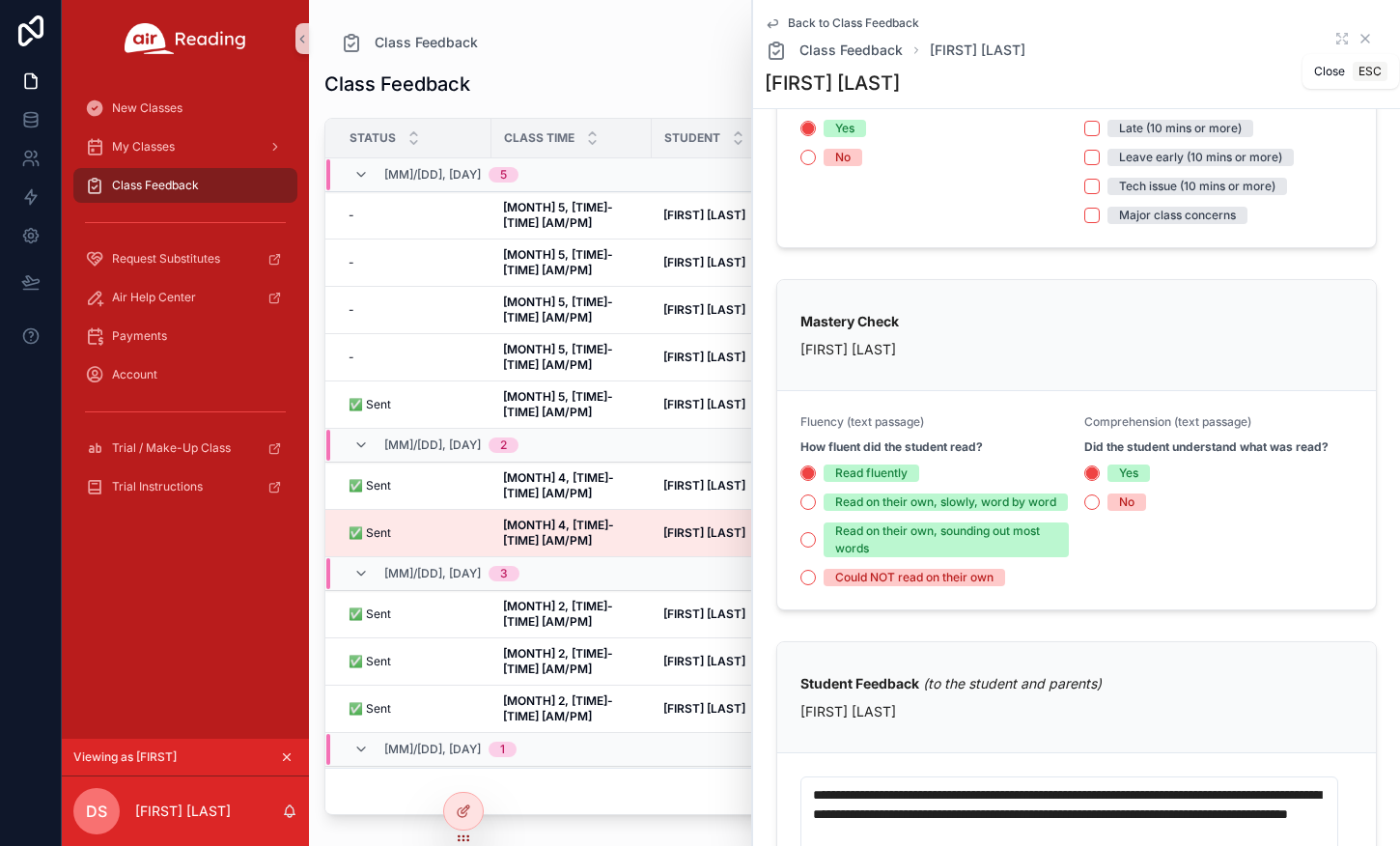 click 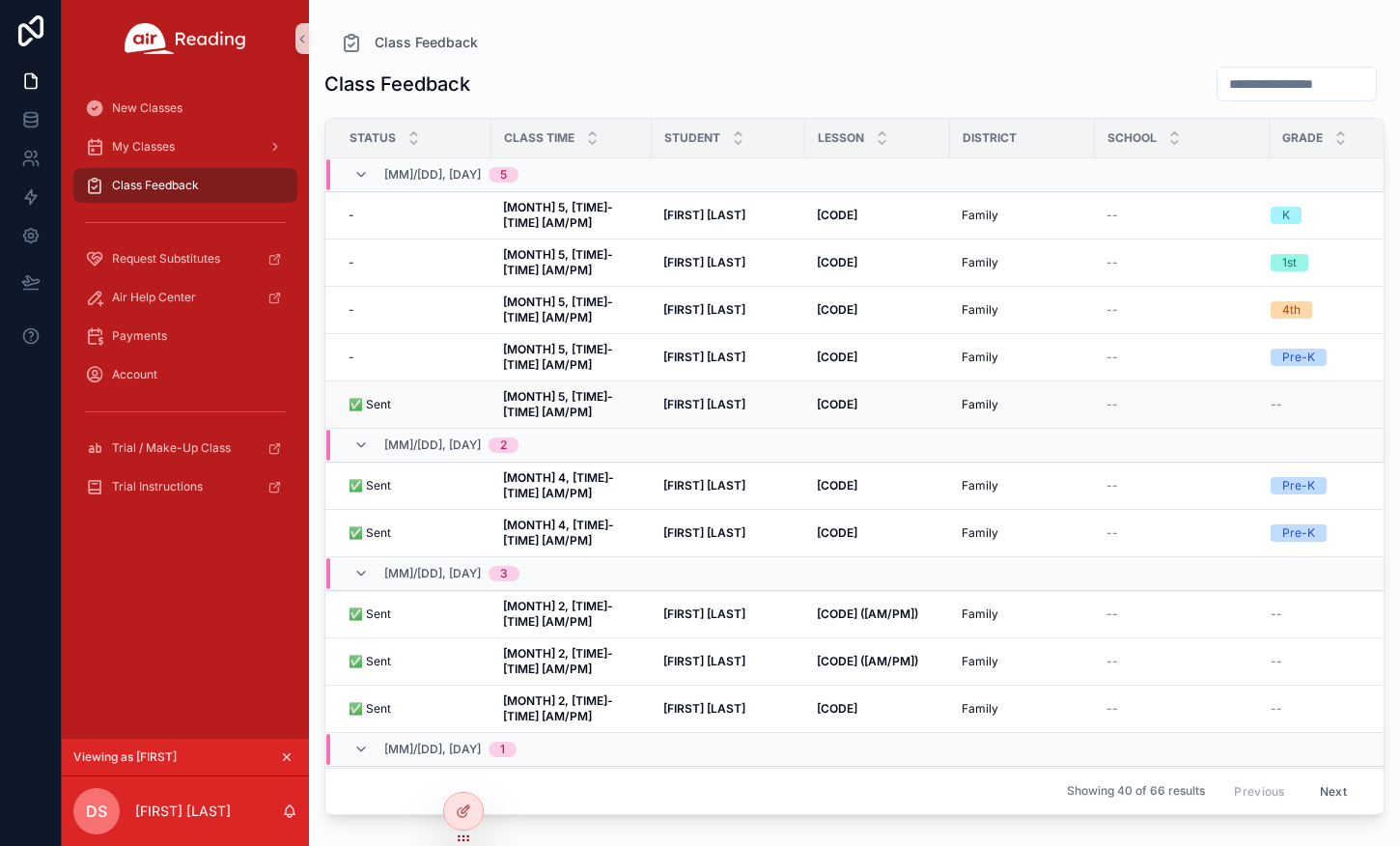 click on "[FIRST] [LAST]" at bounding box center [704, 404] 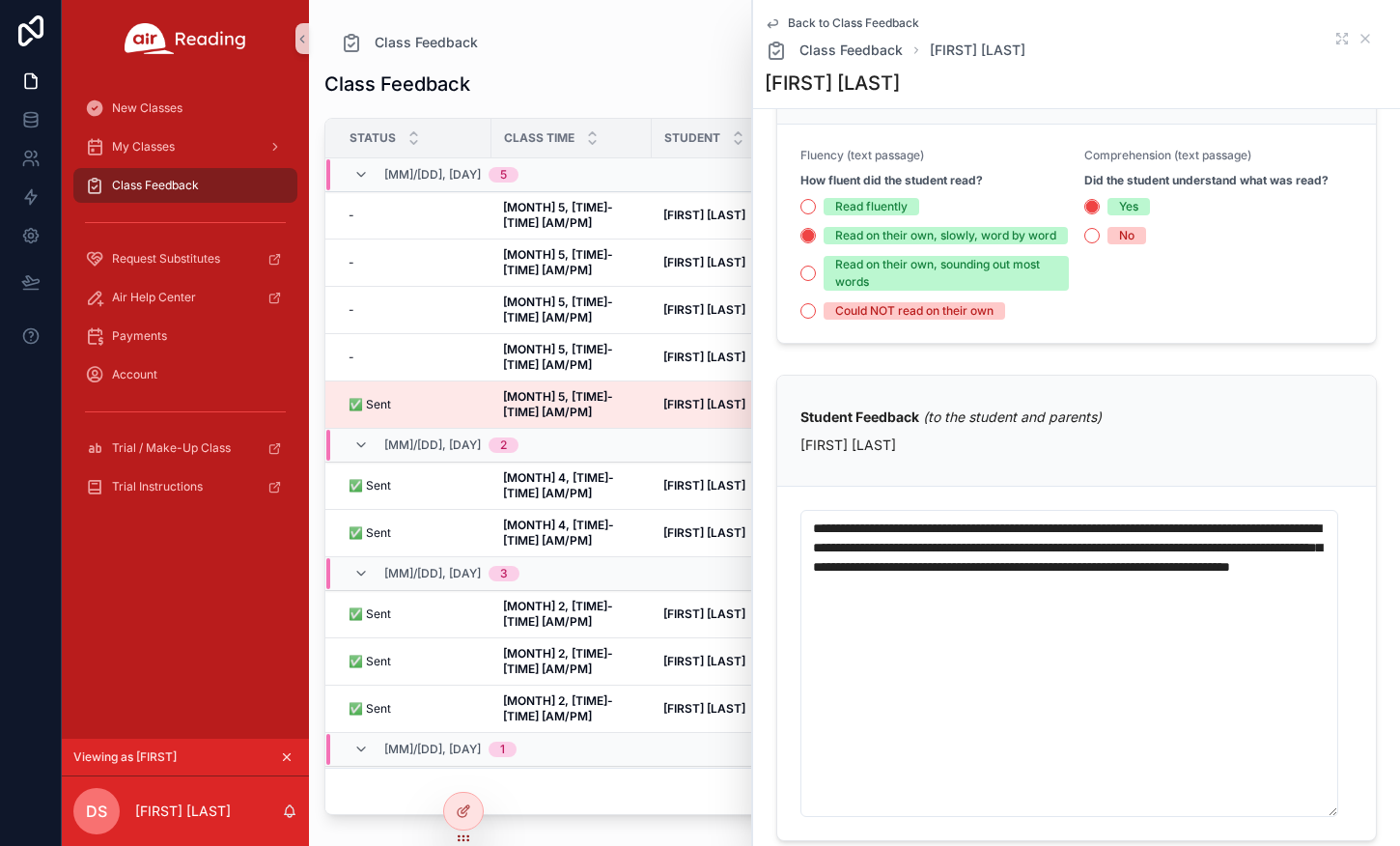 scroll, scrollTop: 483, scrollLeft: 0, axis: vertical 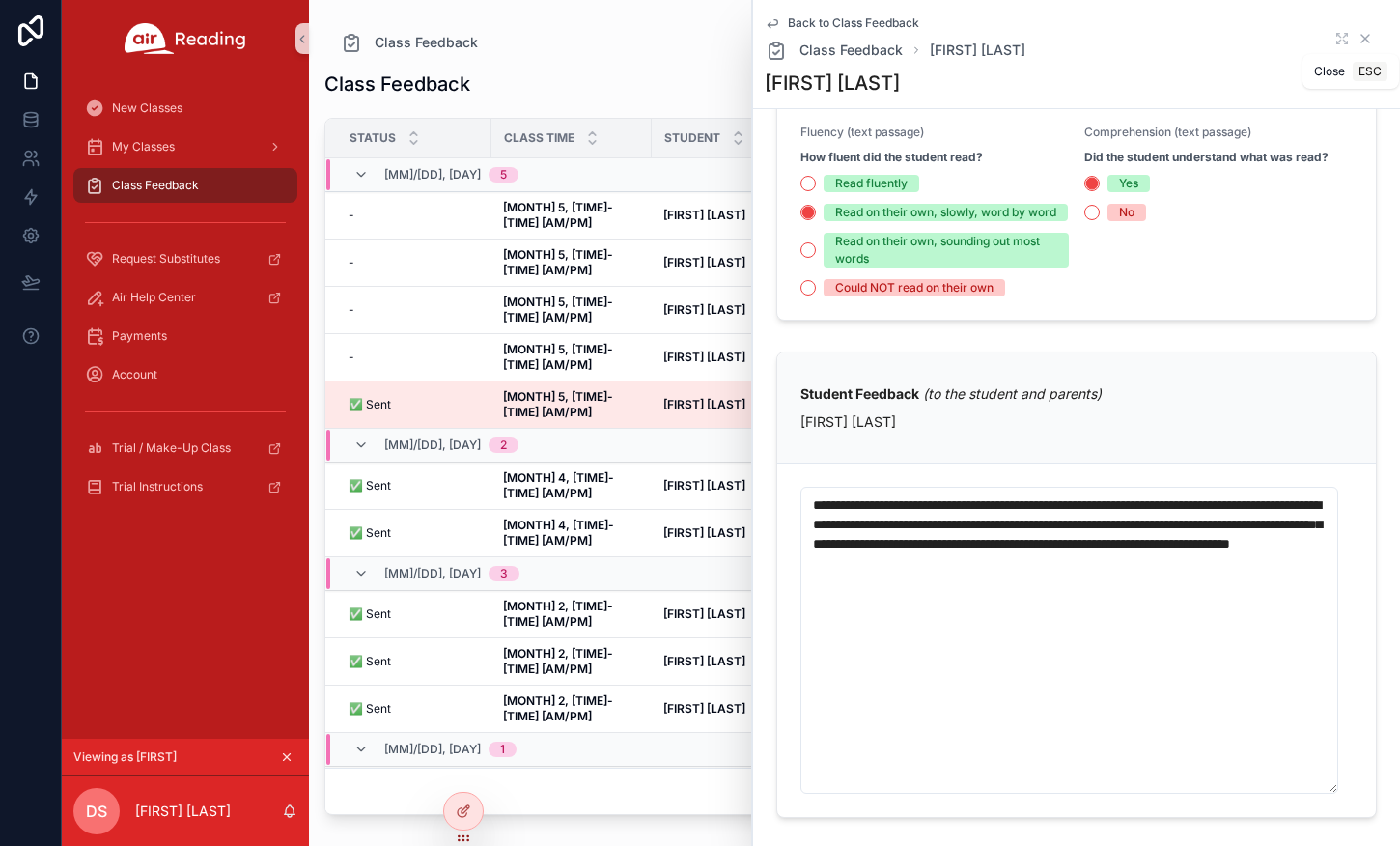 click 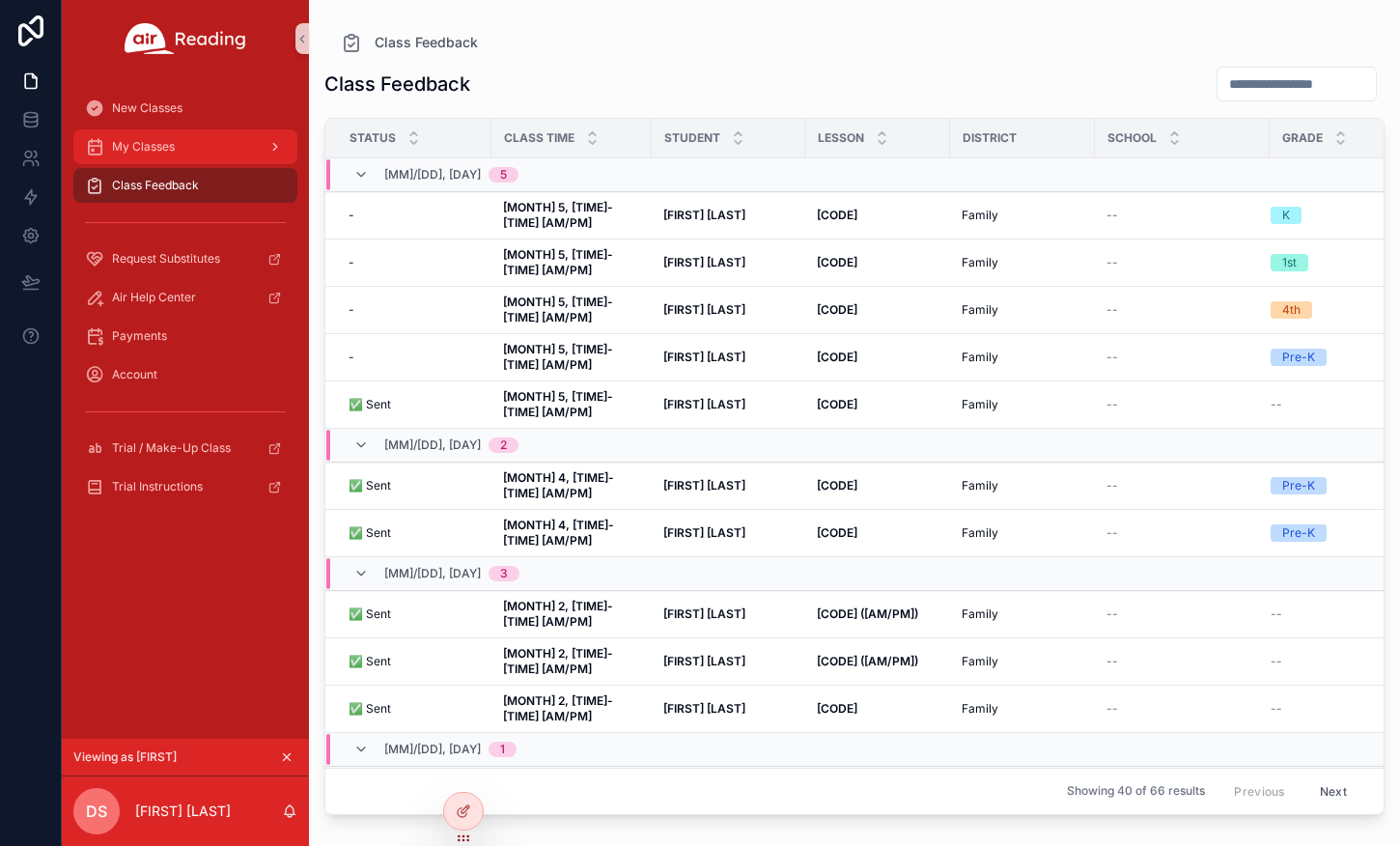 click on "My Classes" at bounding box center (143, 147) 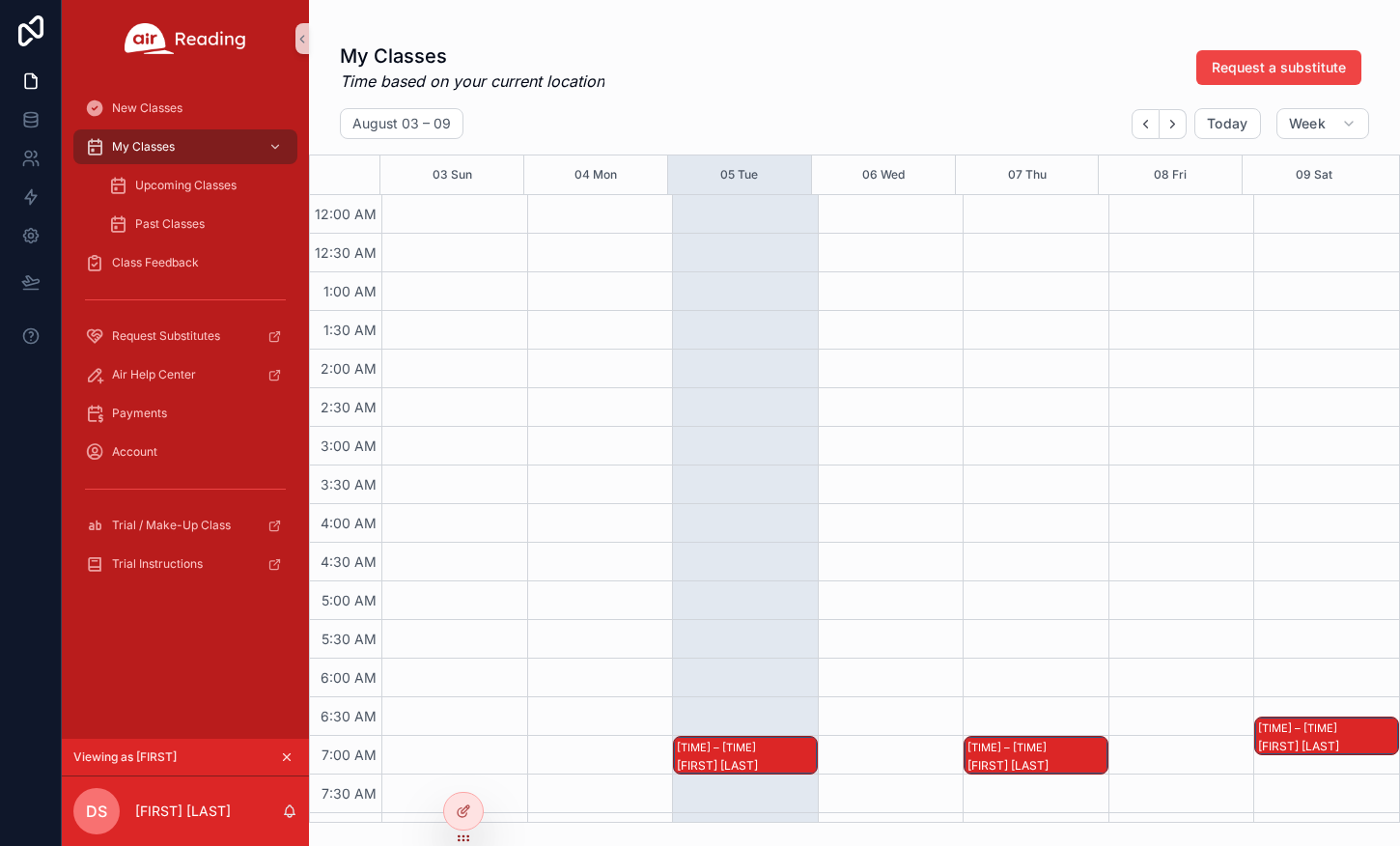 click 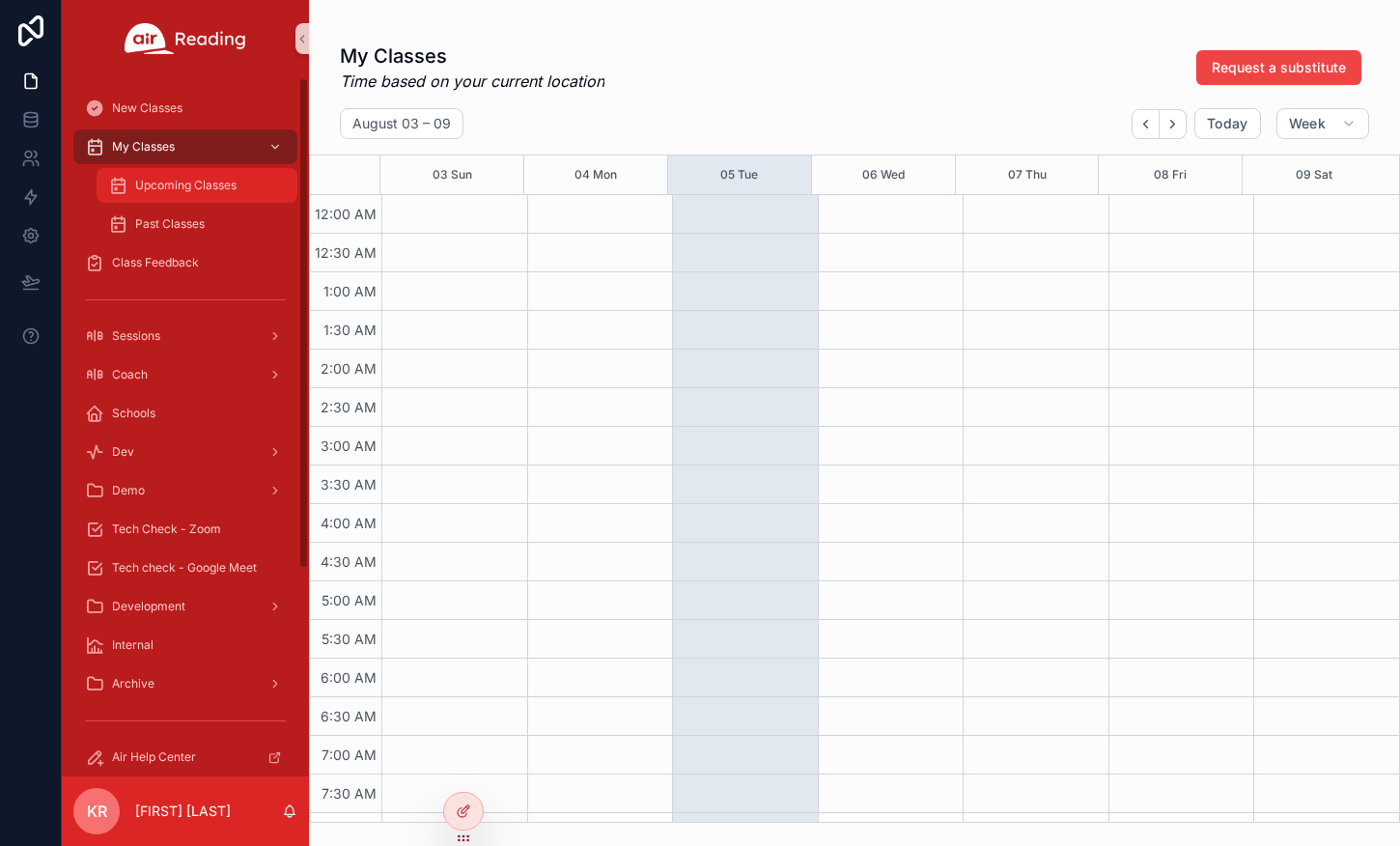 click on "Upcoming Classes" at bounding box center [185, 185] 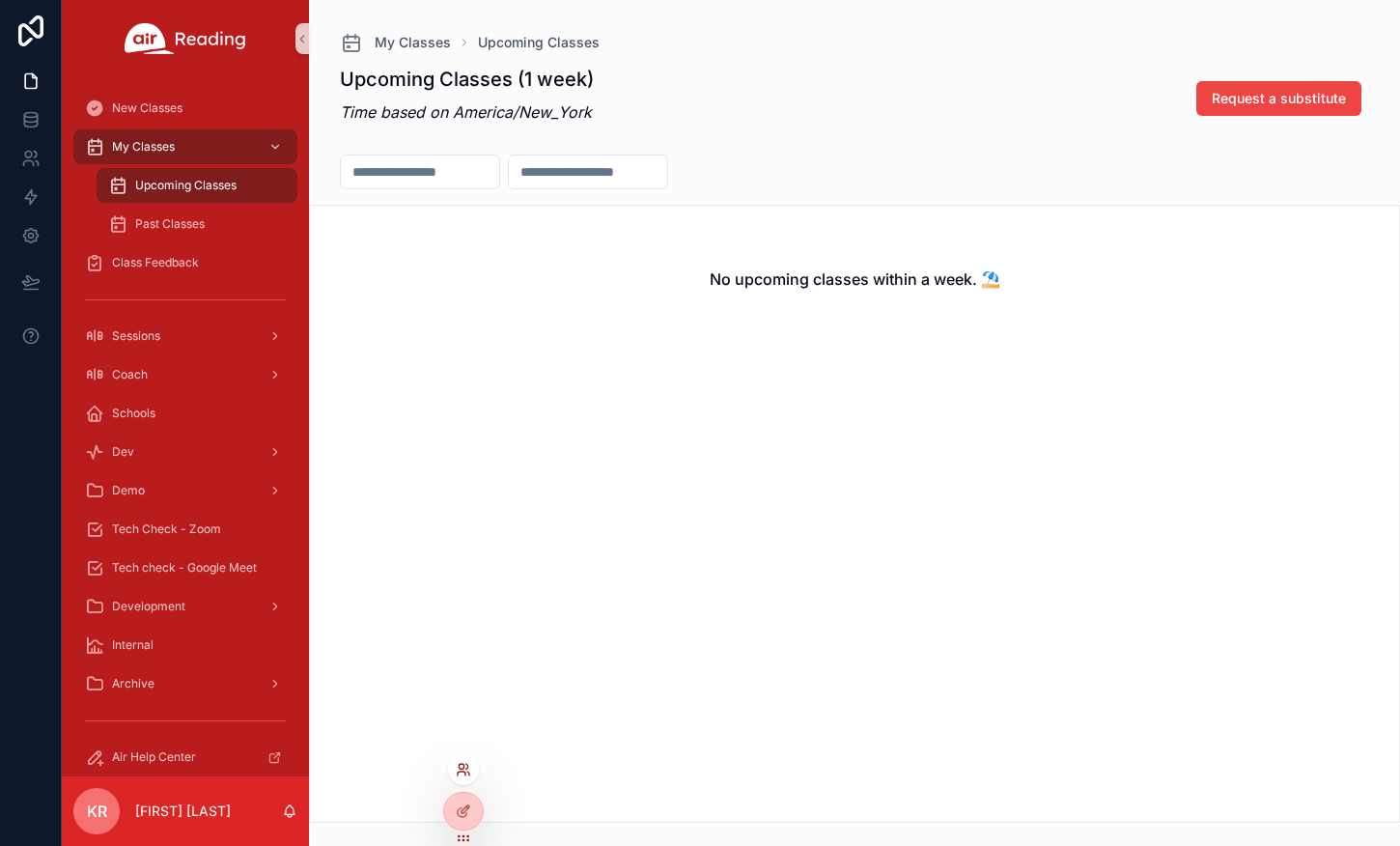 click 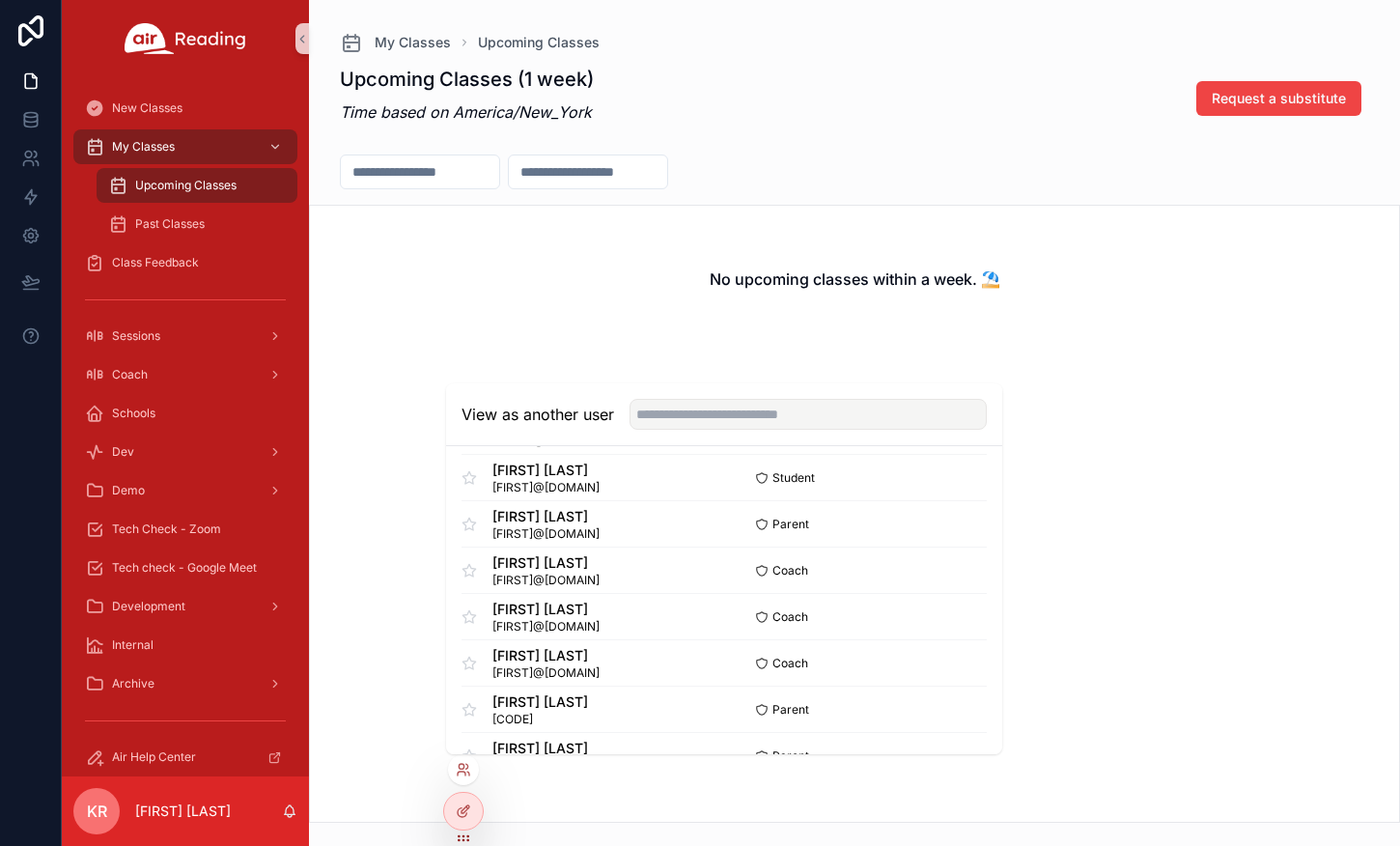scroll, scrollTop: 386, scrollLeft: 0, axis: vertical 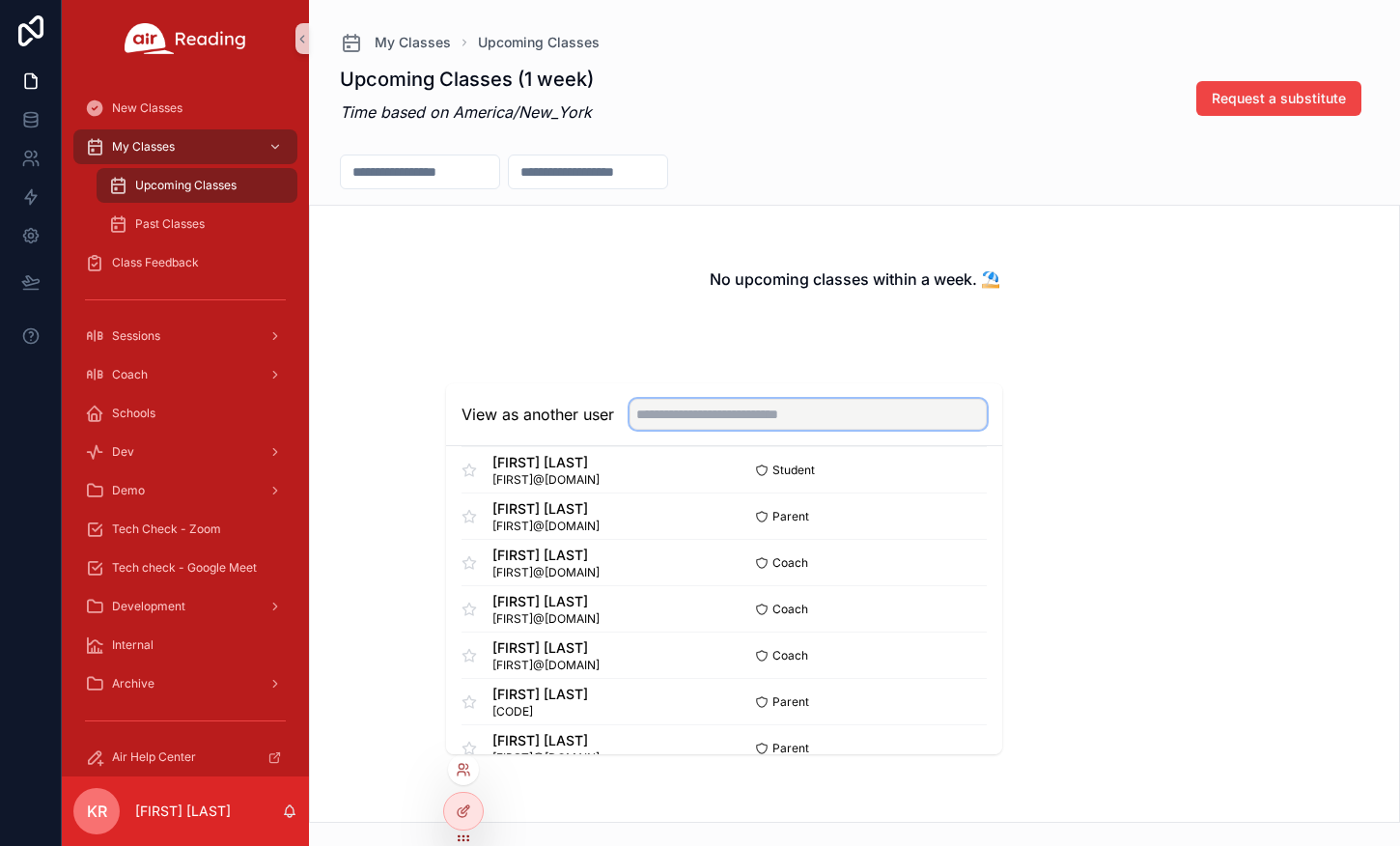 drag, startPoint x: 668, startPoint y: 409, endPoint x: 687, endPoint y: 407, distance: 19.10497 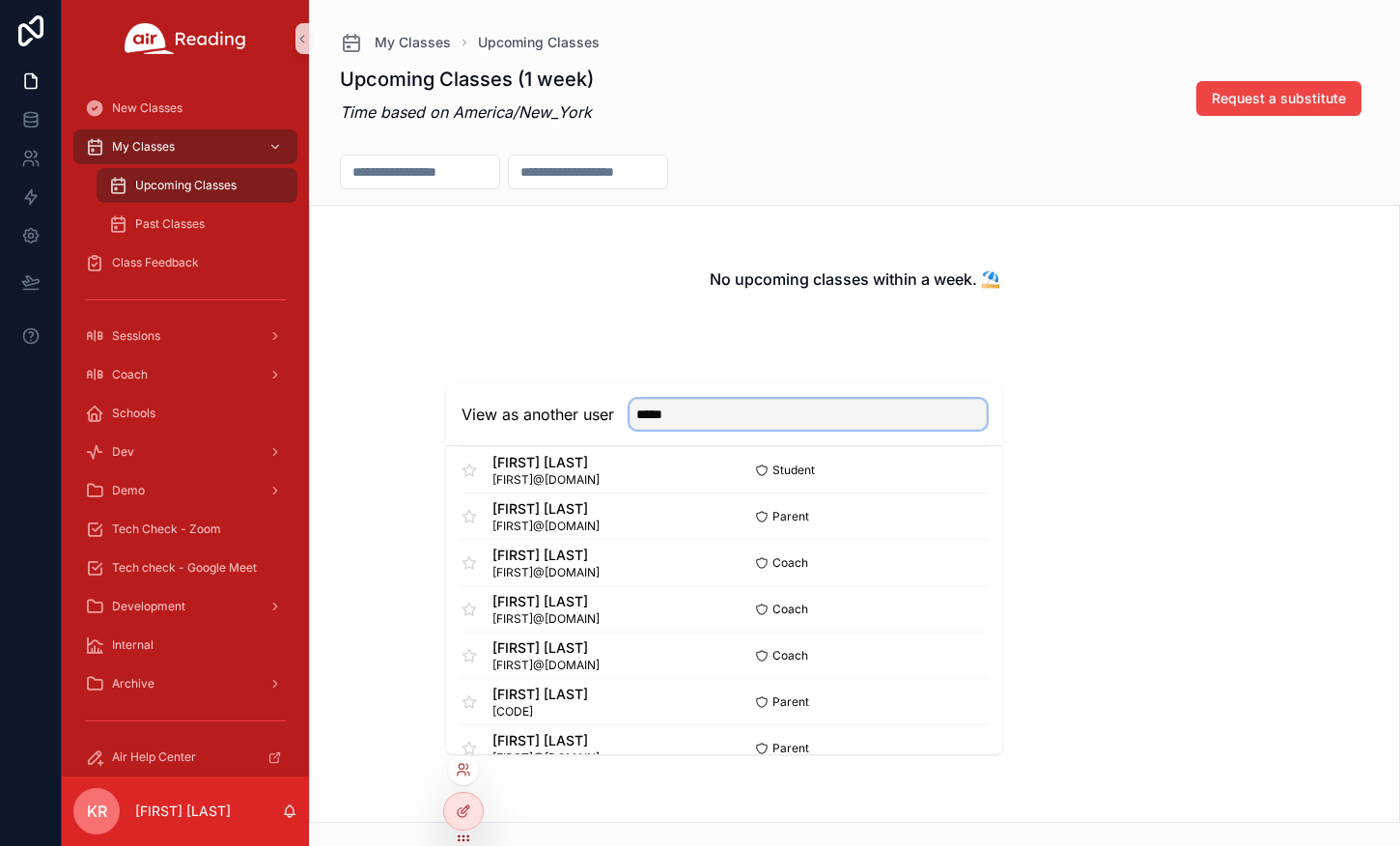 scroll, scrollTop: 0, scrollLeft: 0, axis: both 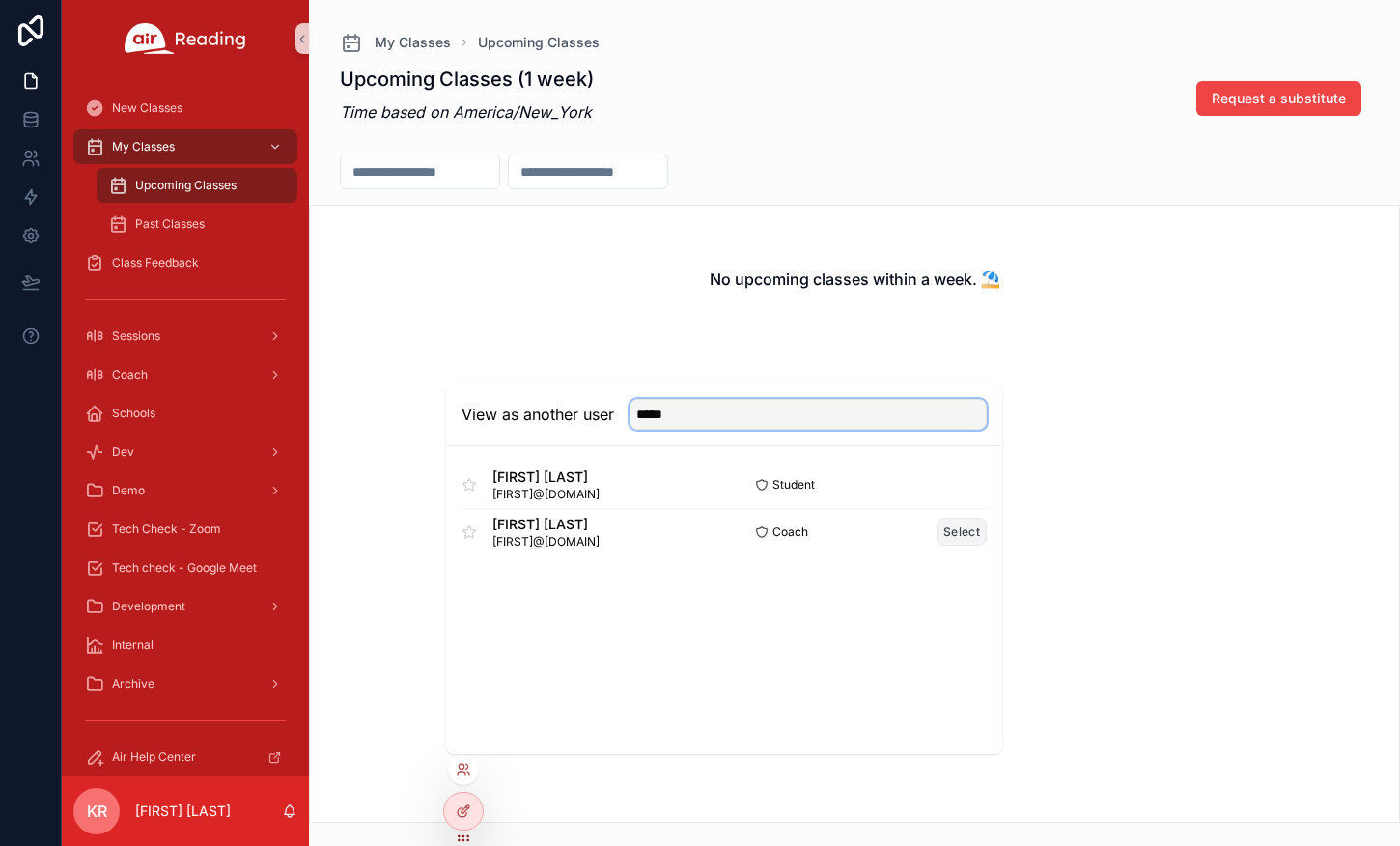 type on "*****" 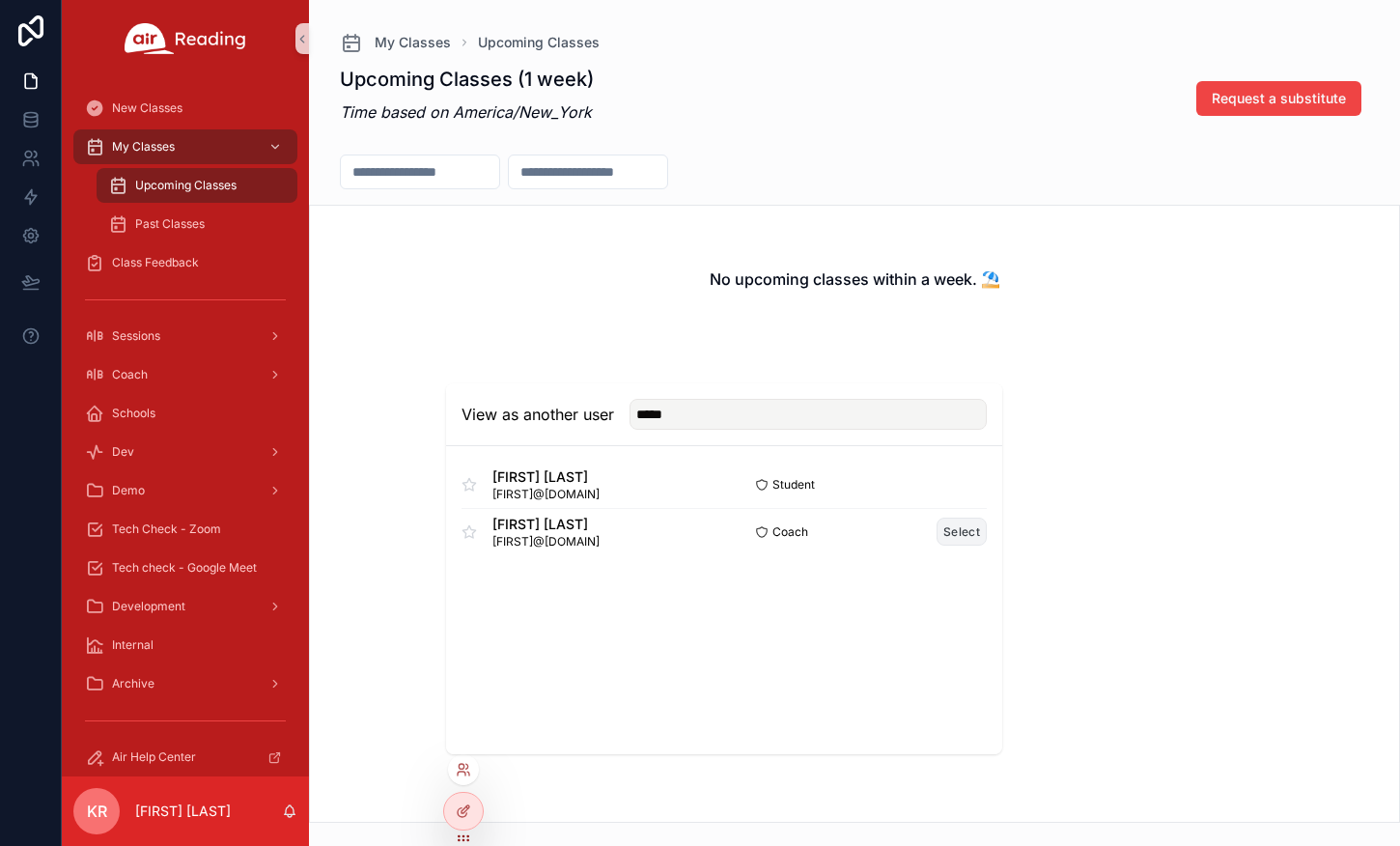 click on "Select" at bounding box center [962, 531] 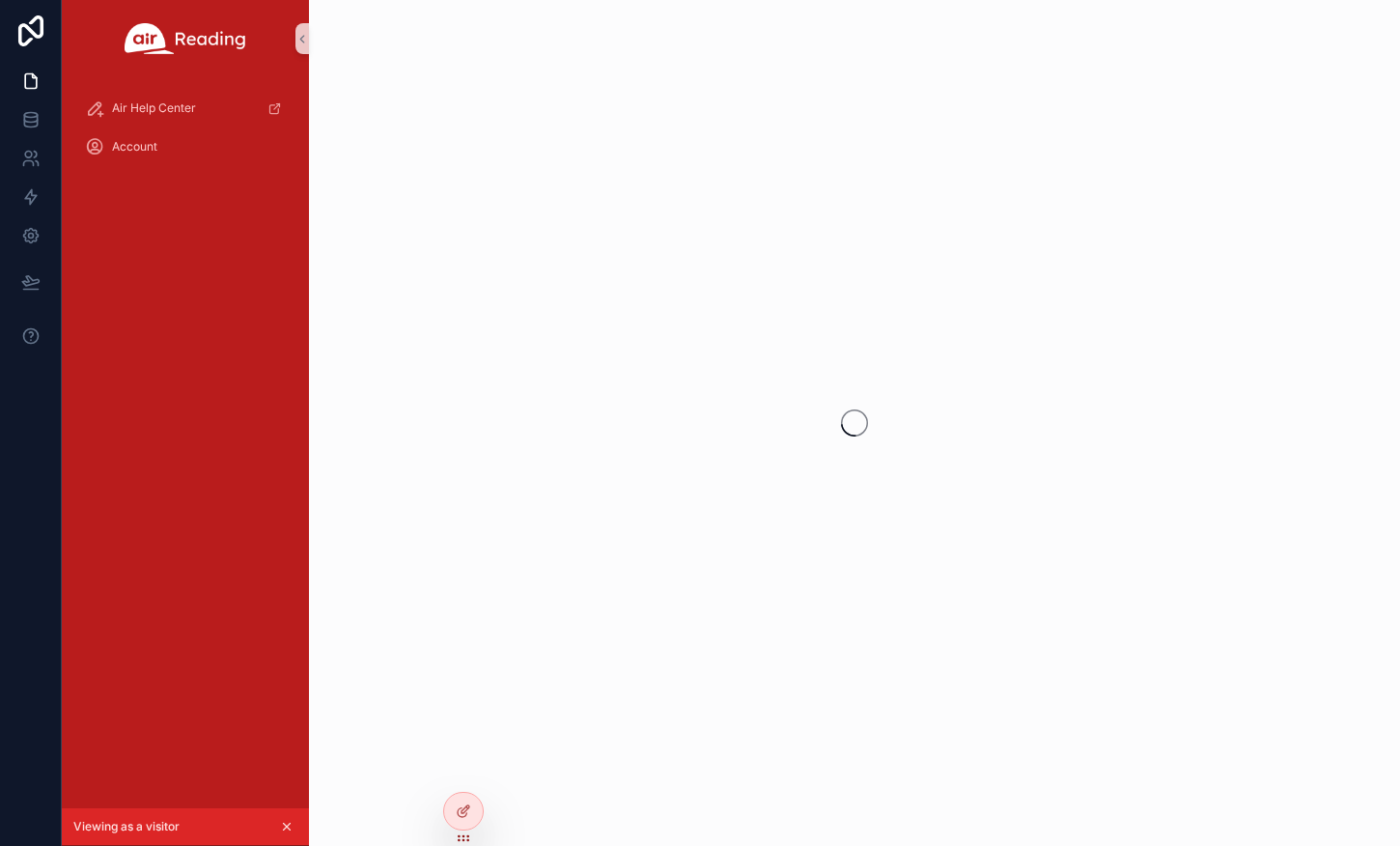 scroll, scrollTop: 0, scrollLeft: 0, axis: both 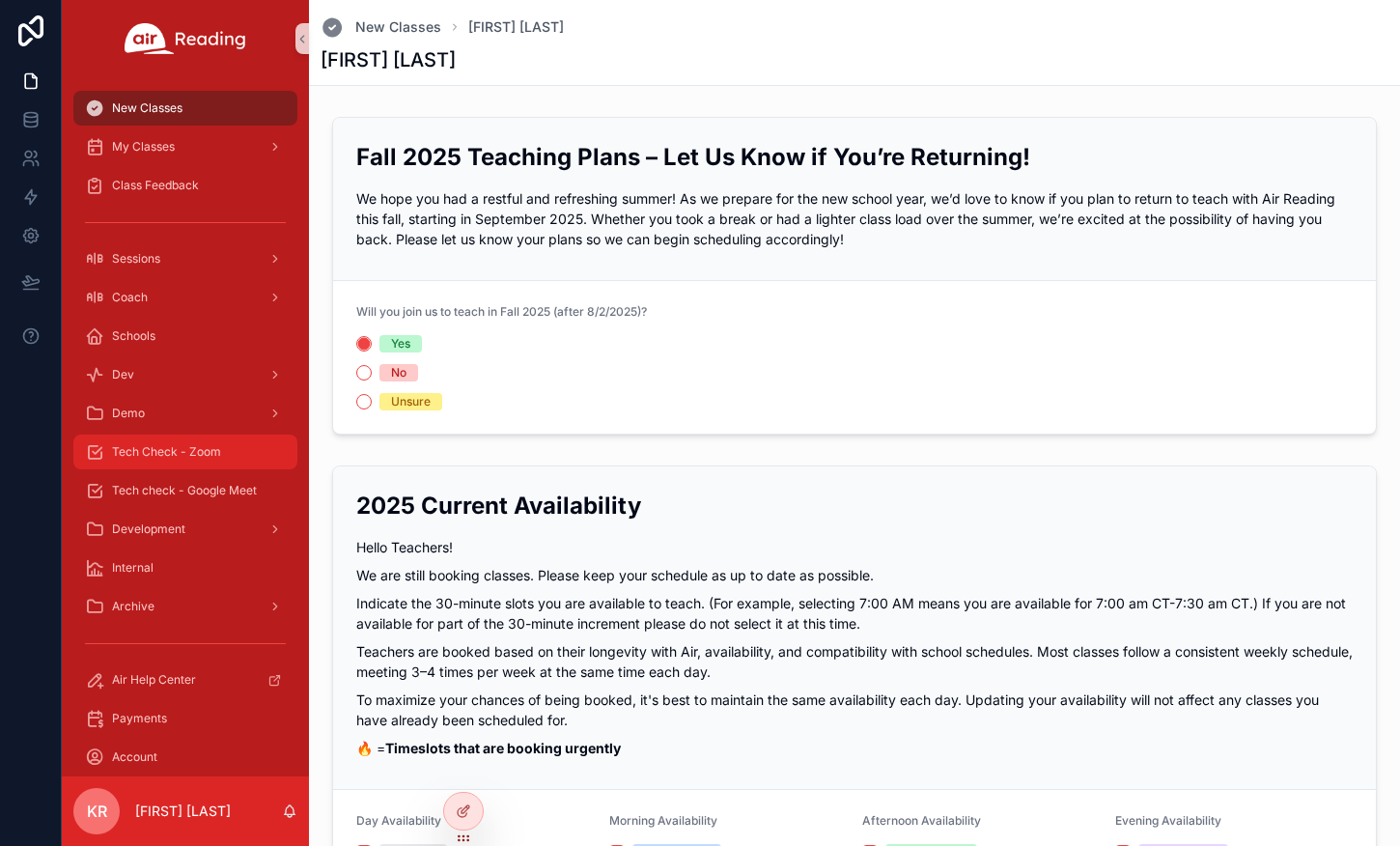 click on "Tech Check - Zoom" at bounding box center [166, 452] 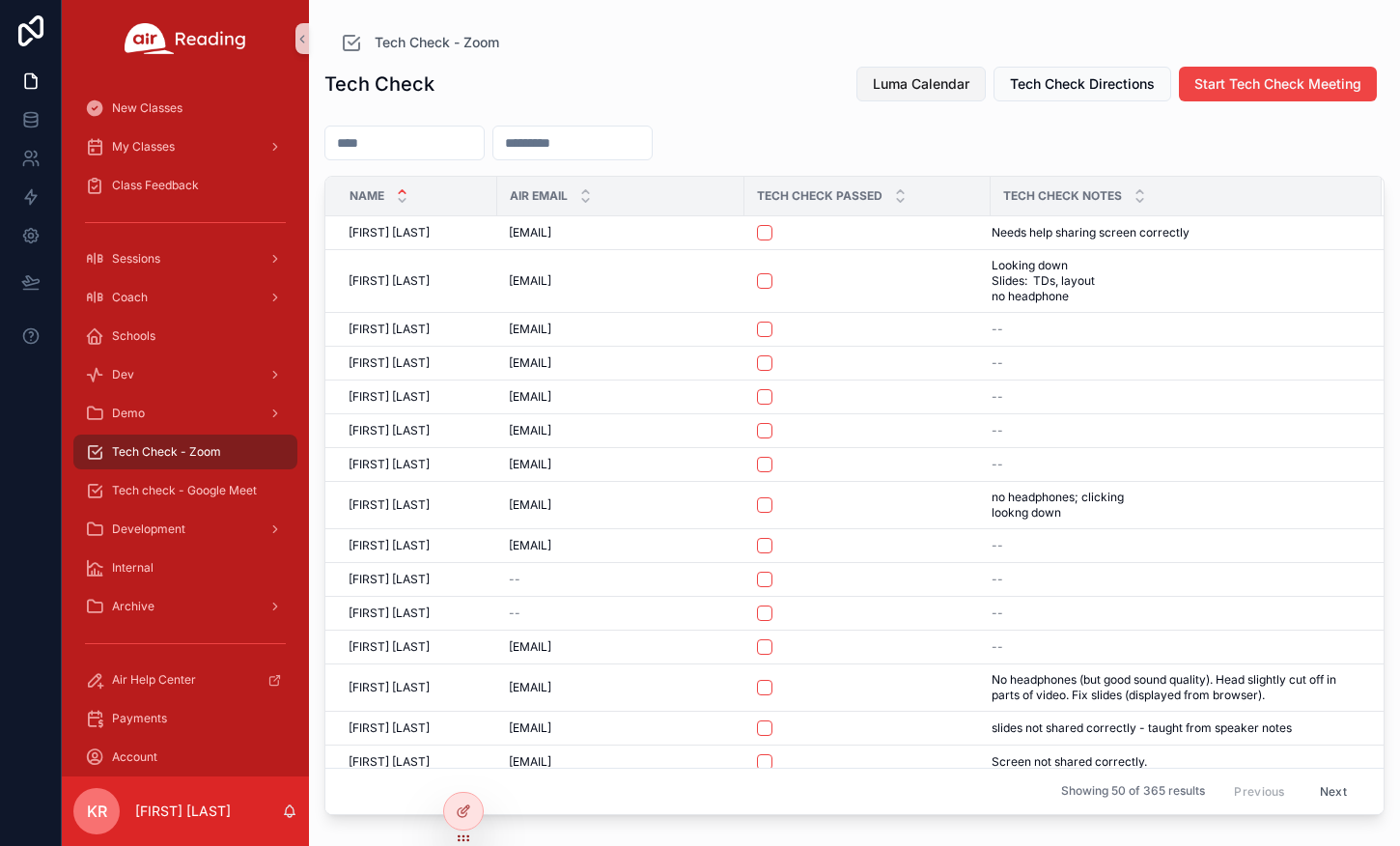 click on "Luma Calendar" at bounding box center (921, 84) 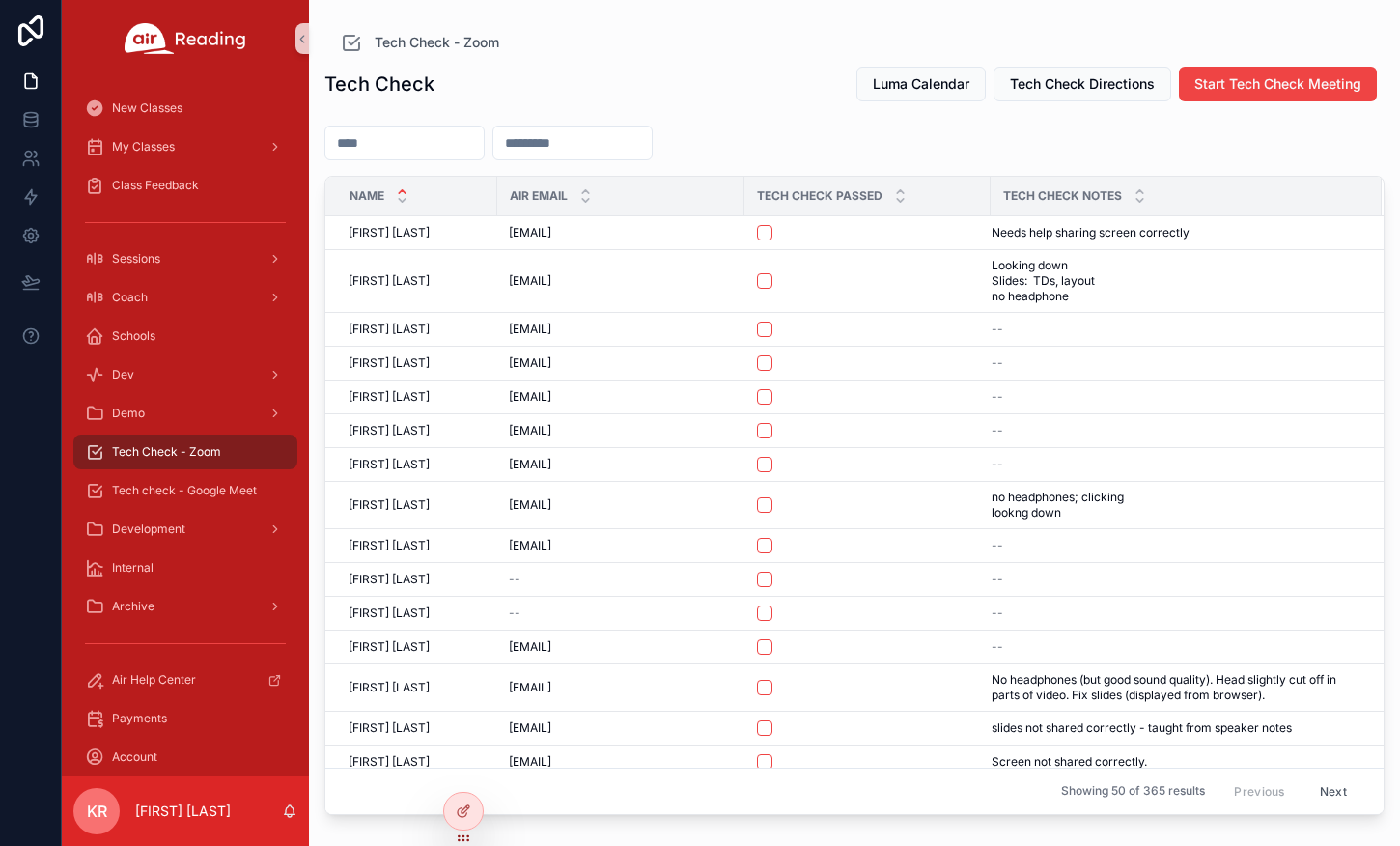 click at bounding box center [405, 143] 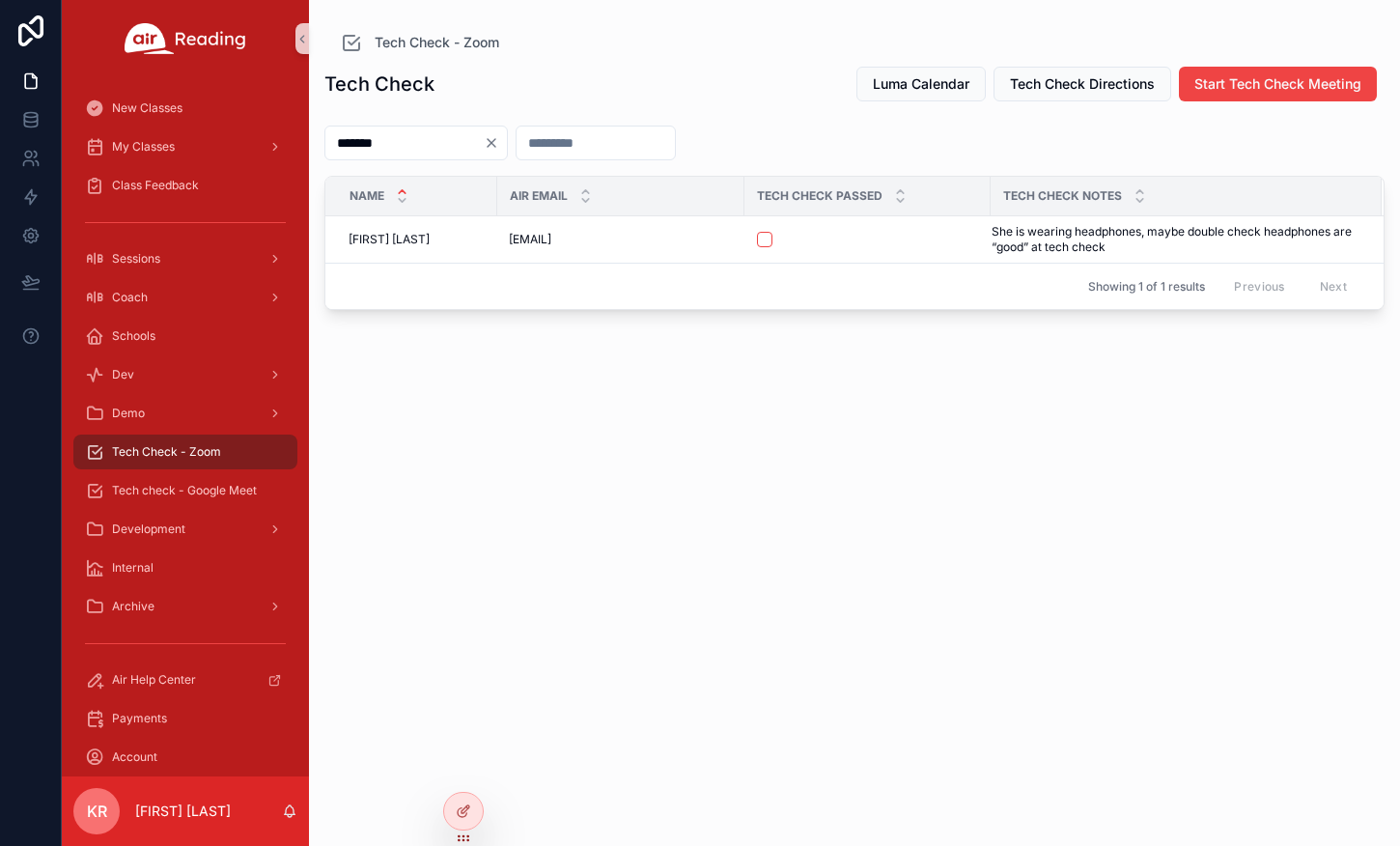 type on "*******" 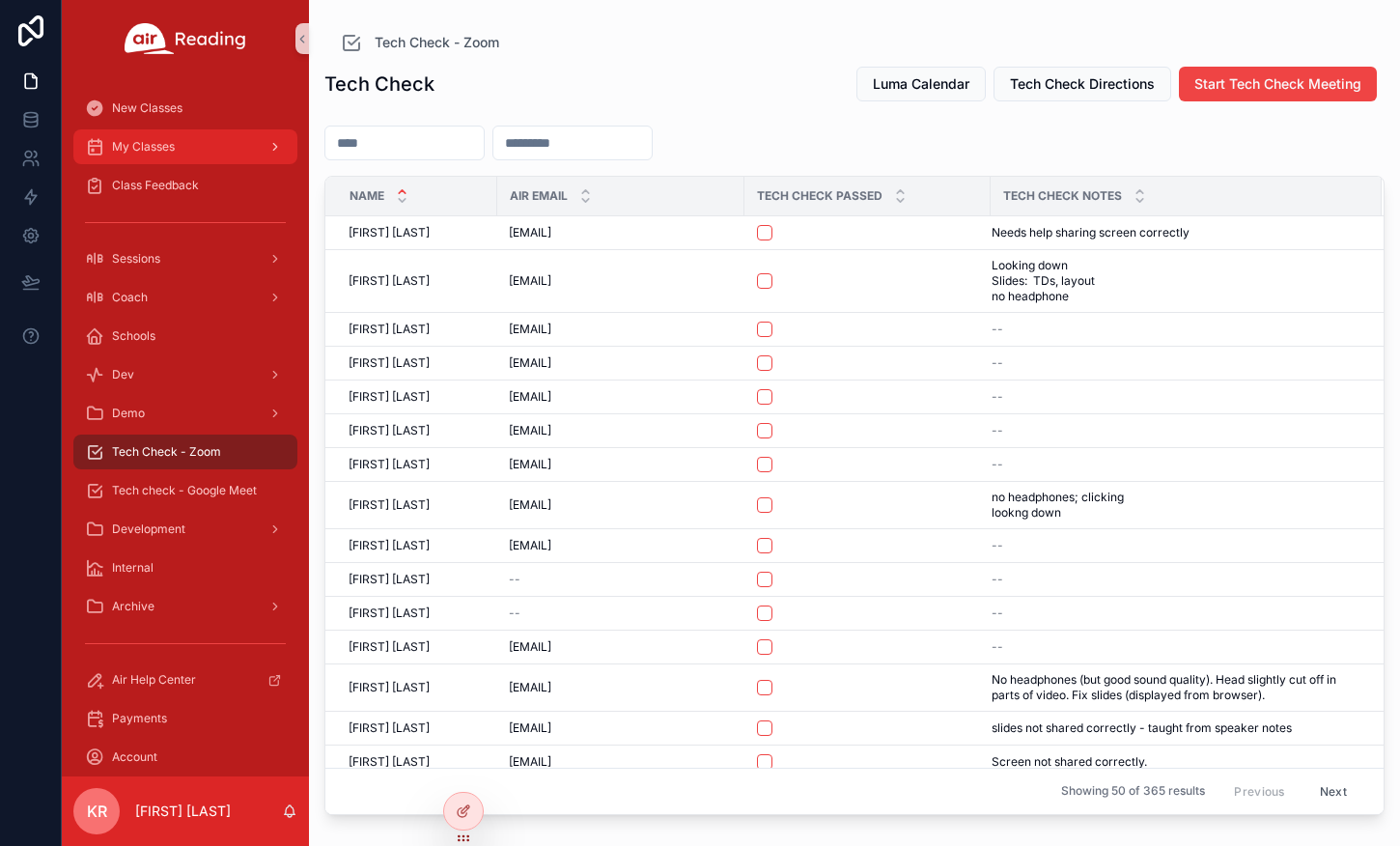 click on "My Classes" at bounding box center [185, 147] 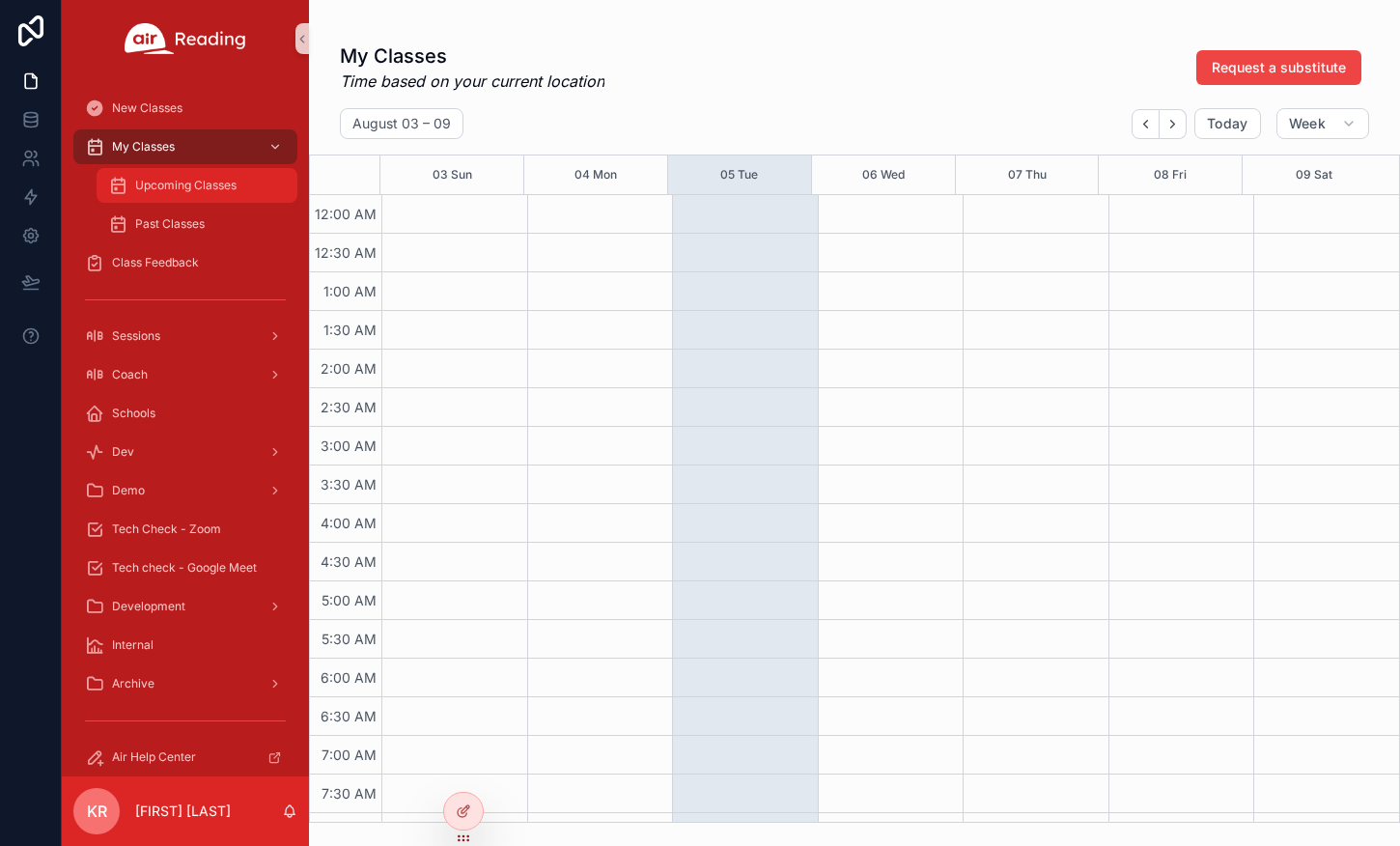 click on "Upcoming Classes" at bounding box center [185, 185] 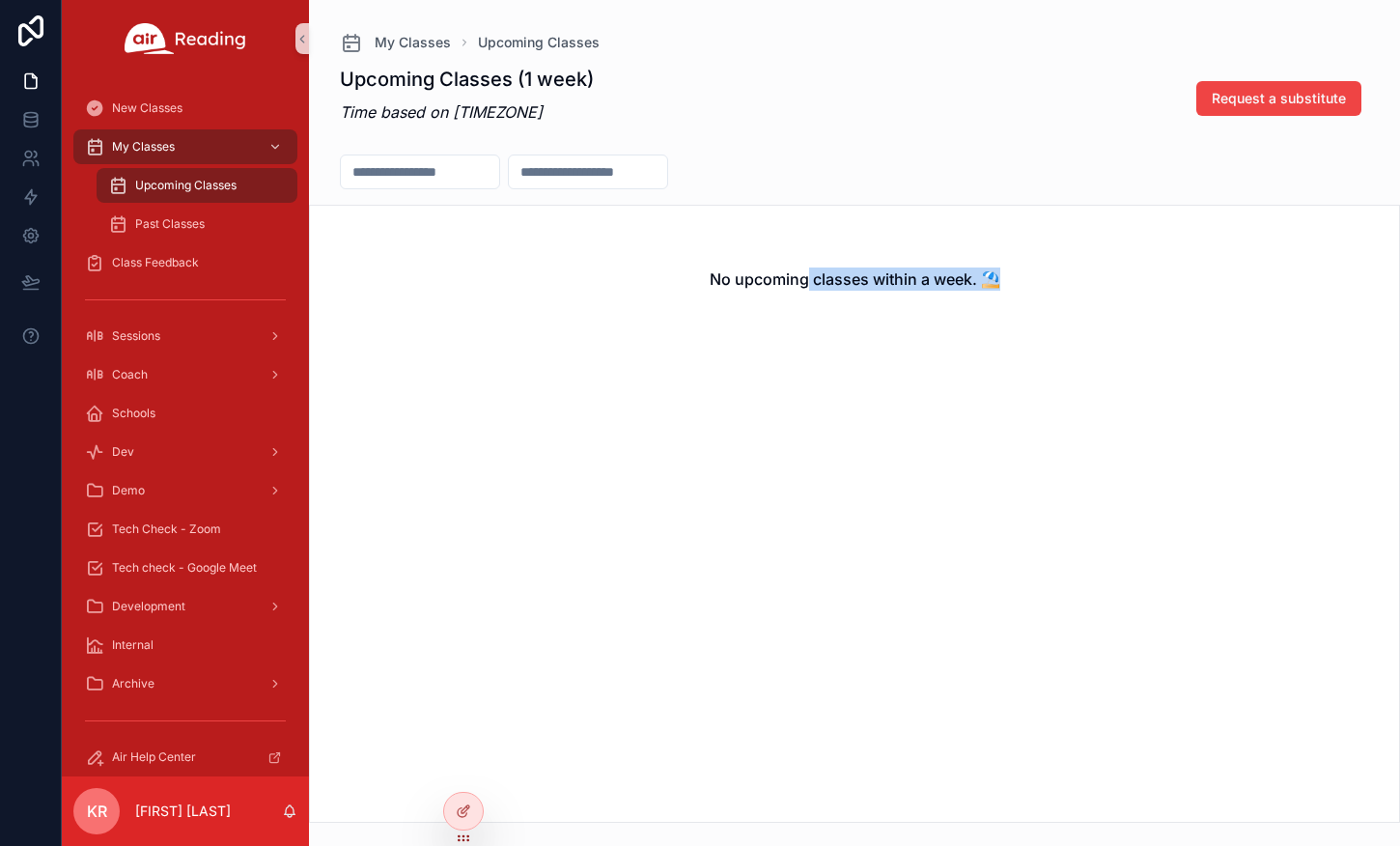 drag, startPoint x: 475, startPoint y: 156, endPoint x: 566, endPoint y: -52, distance: 227.0352 